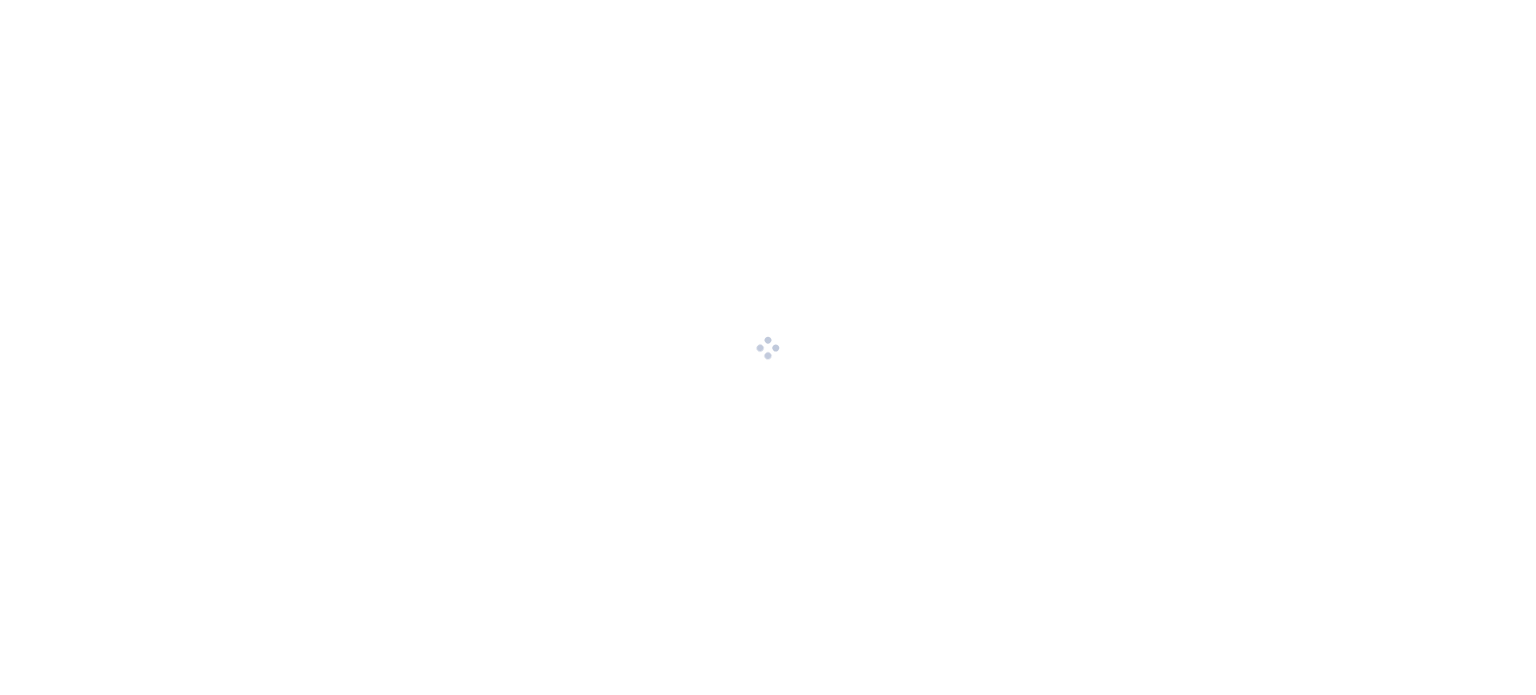 scroll, scrollTop: 0, scrollLeft: 0, axis: both 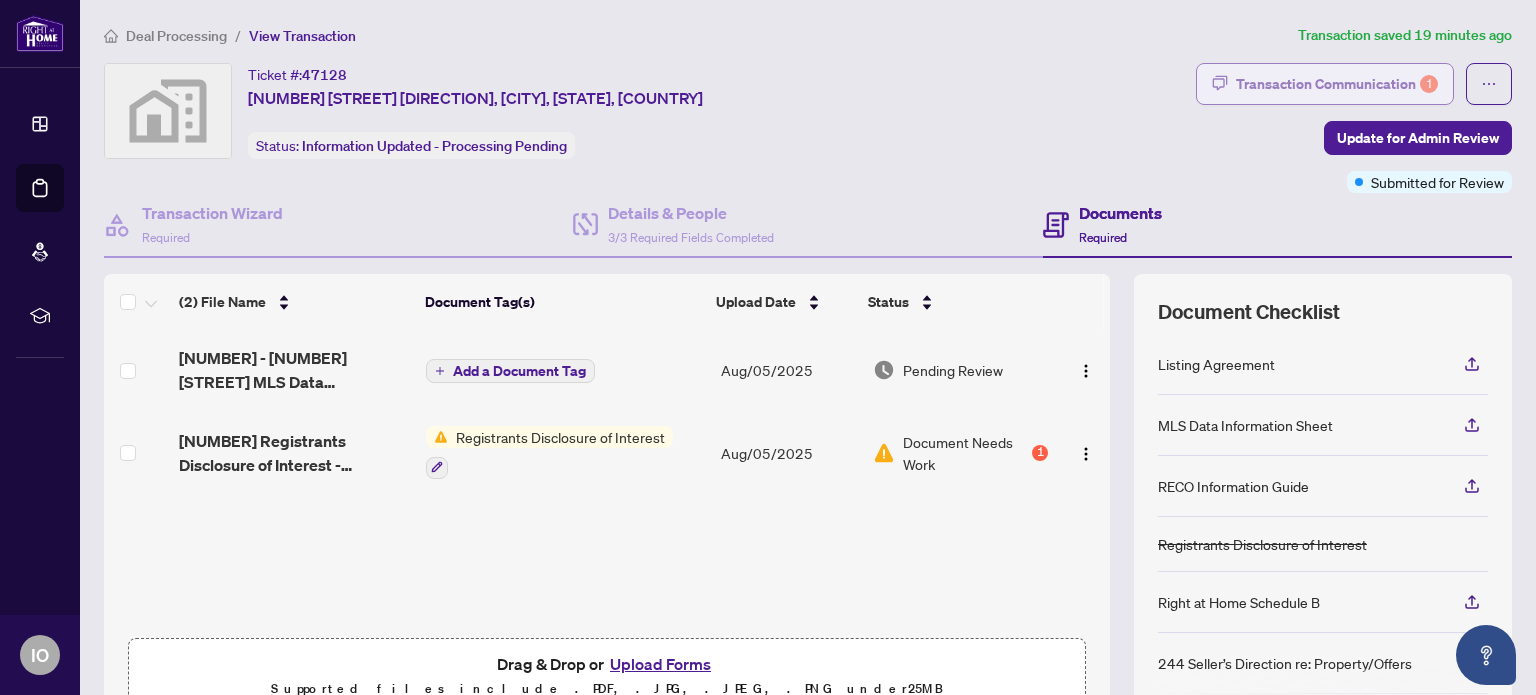 click on "Transaction Communication 1" at bounding box center [1337, 84] 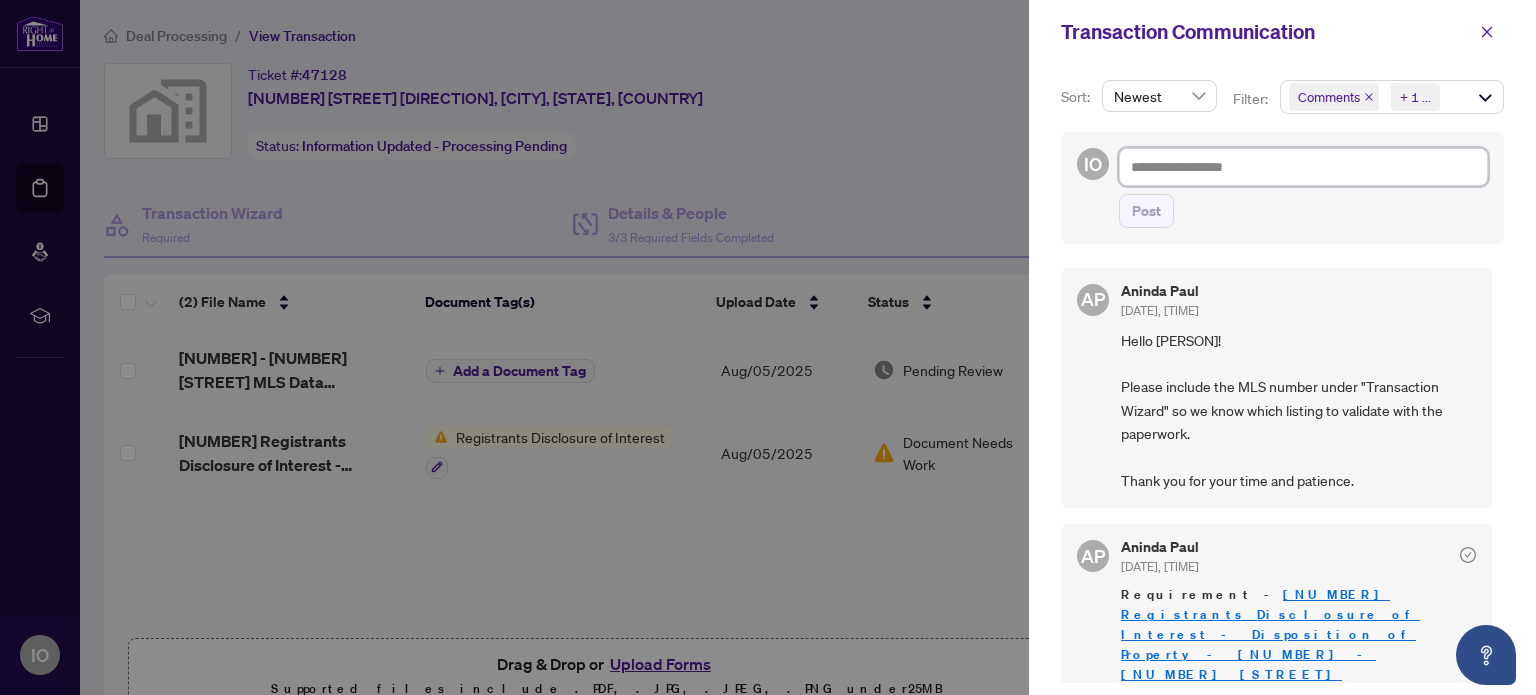 click at bounding box center (1303, 167) 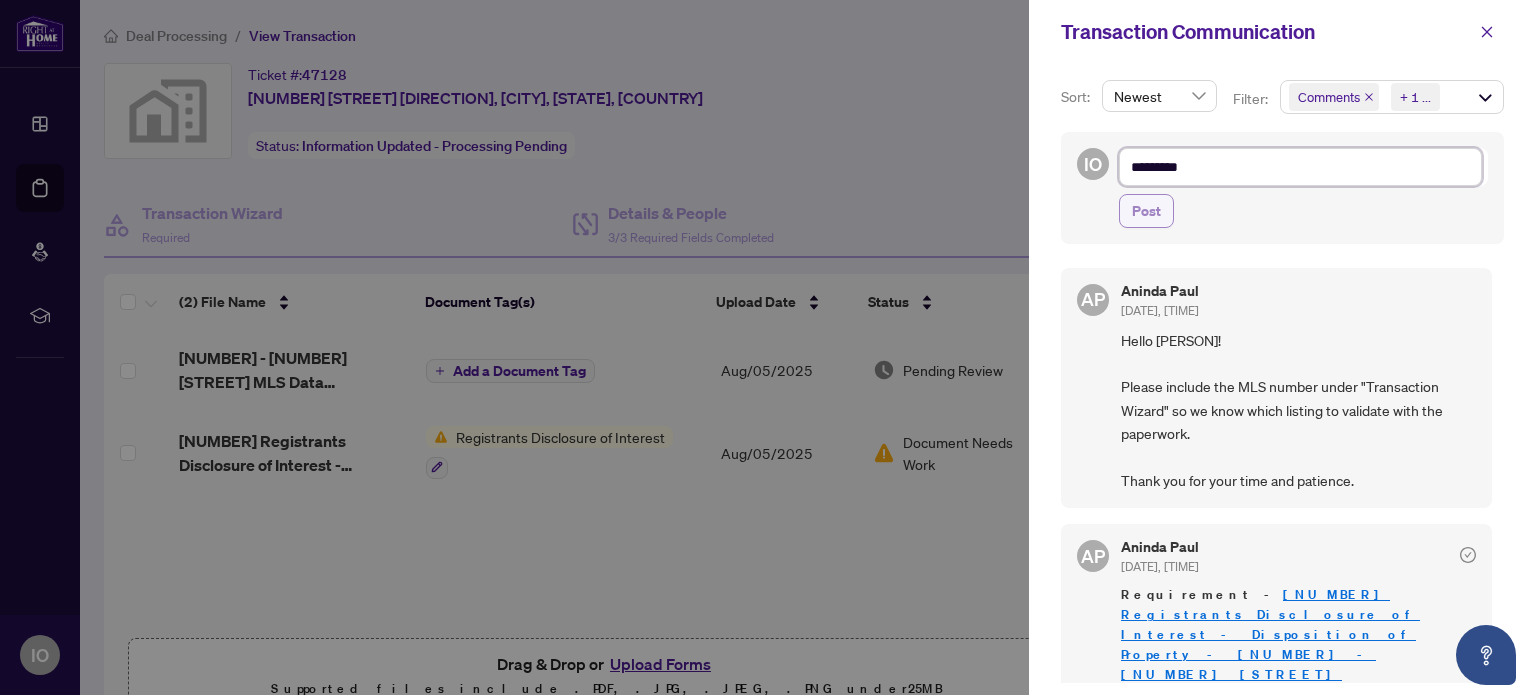 type on "*********" 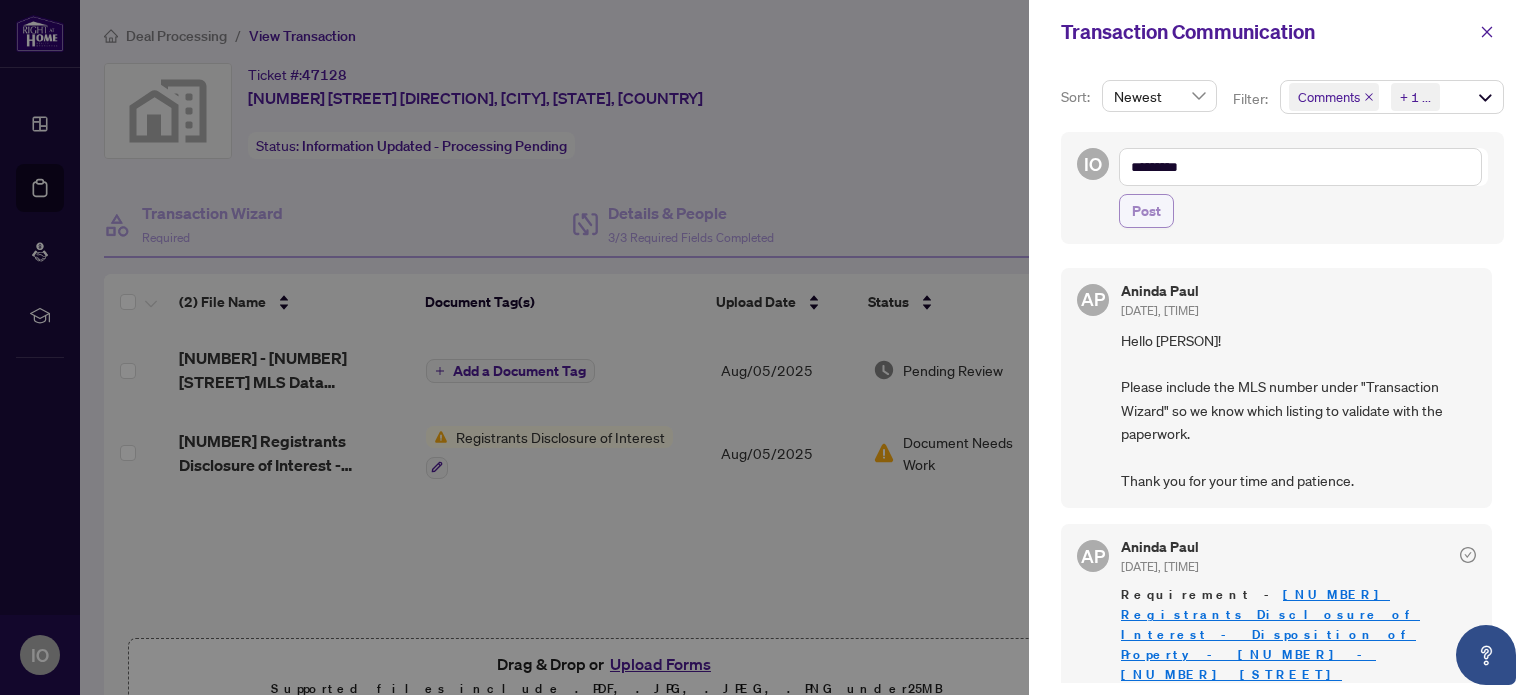 click on "Post" at bounding box center [1146, 211] 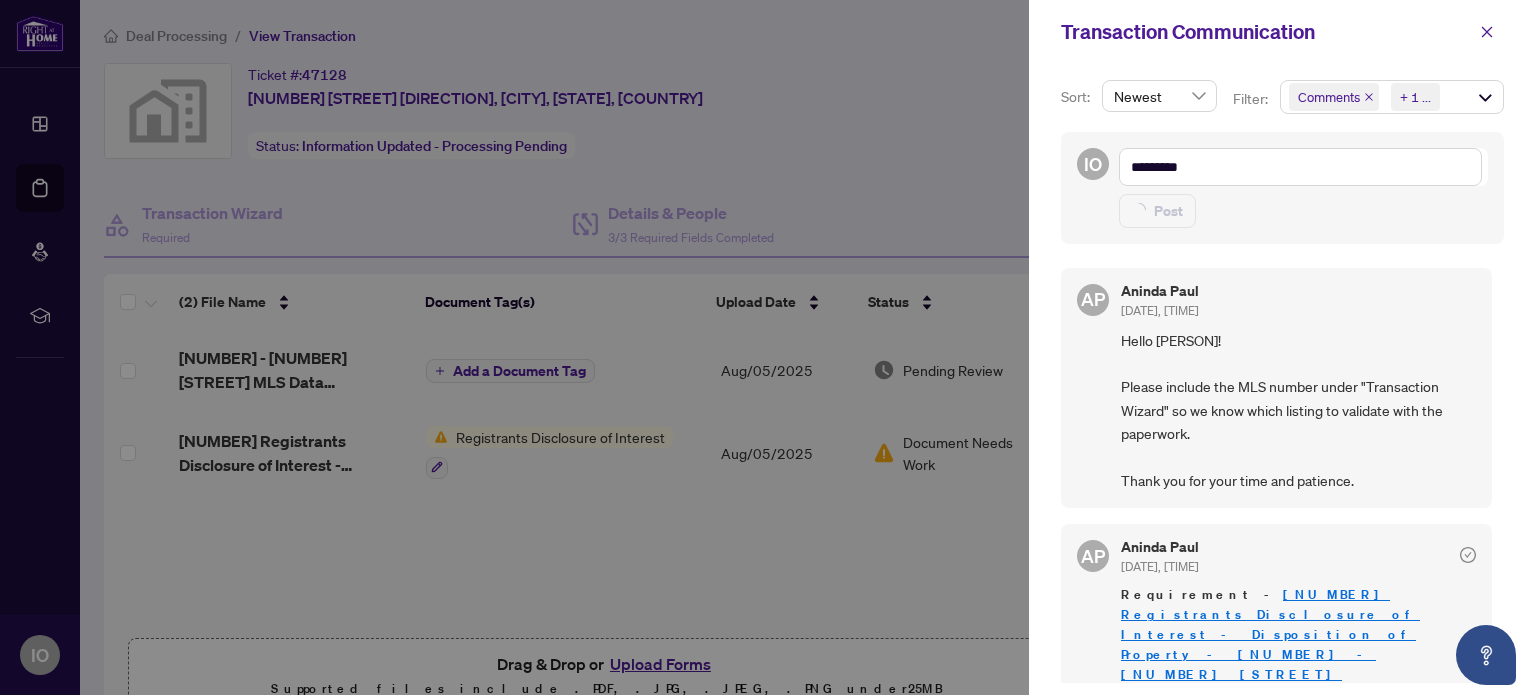 type 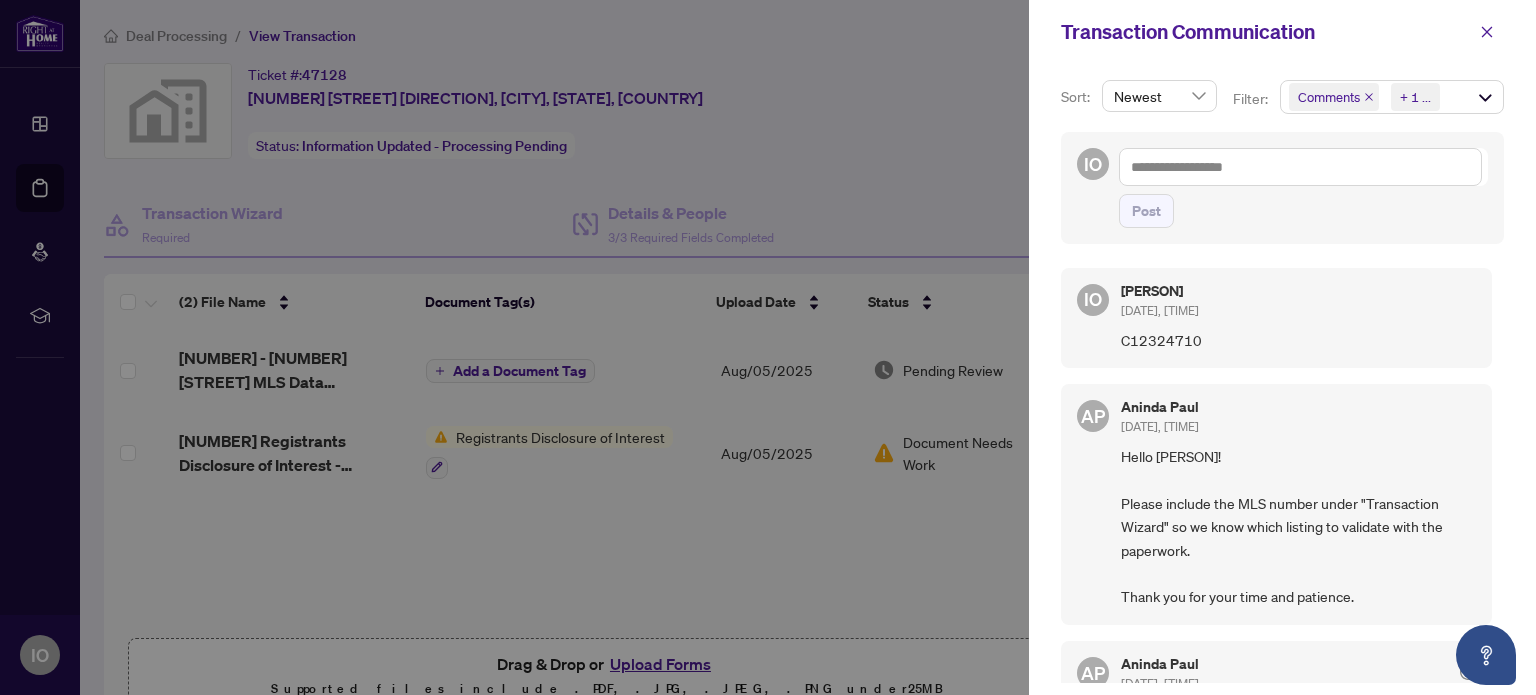 click at bounding box center (768, 347) 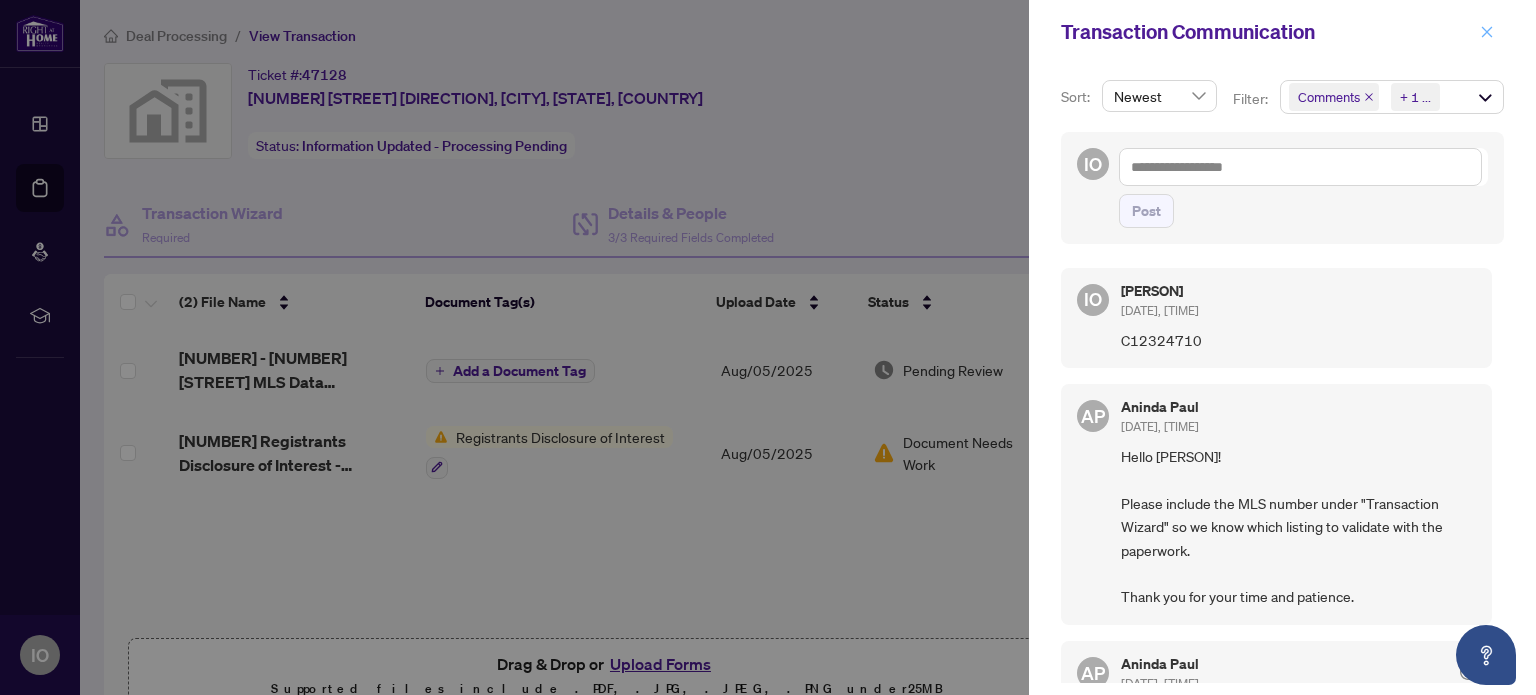 click 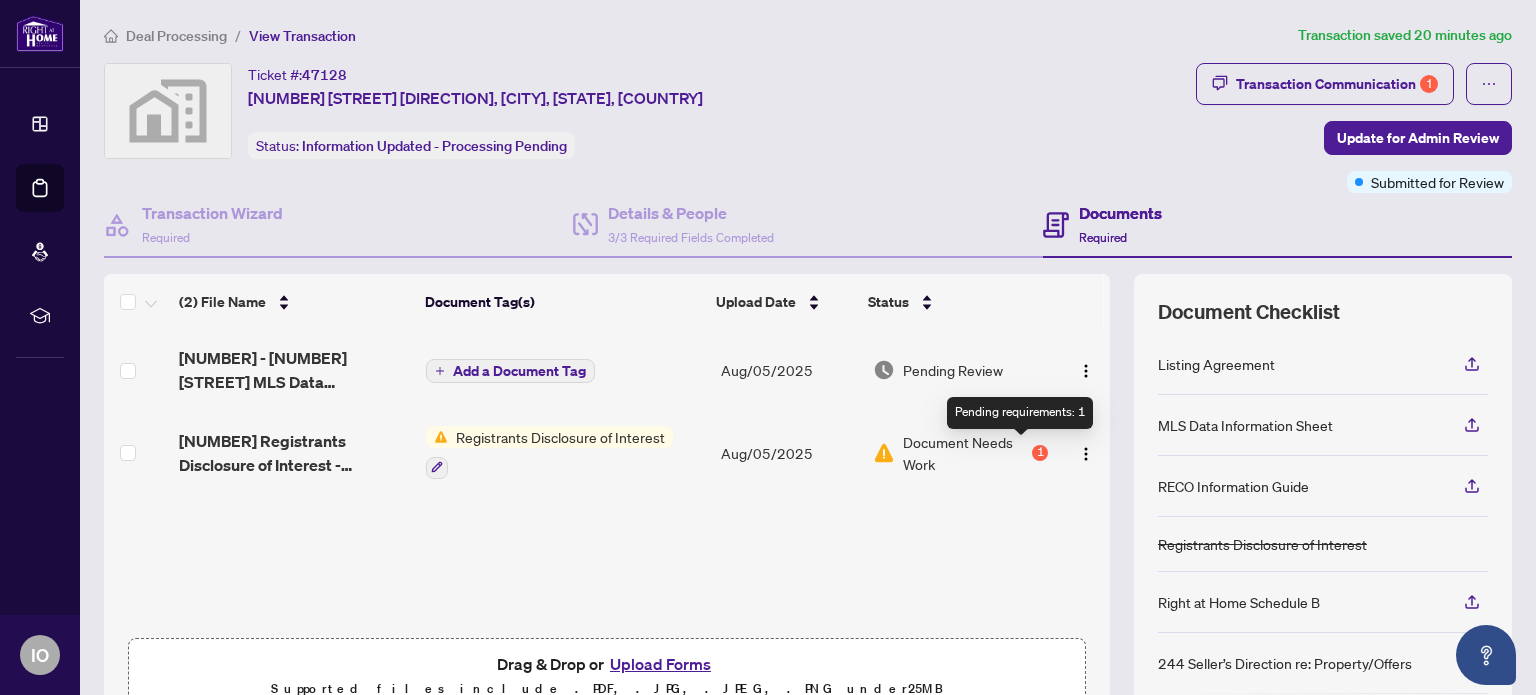 click on "1" at bounding box center [1040, 453] 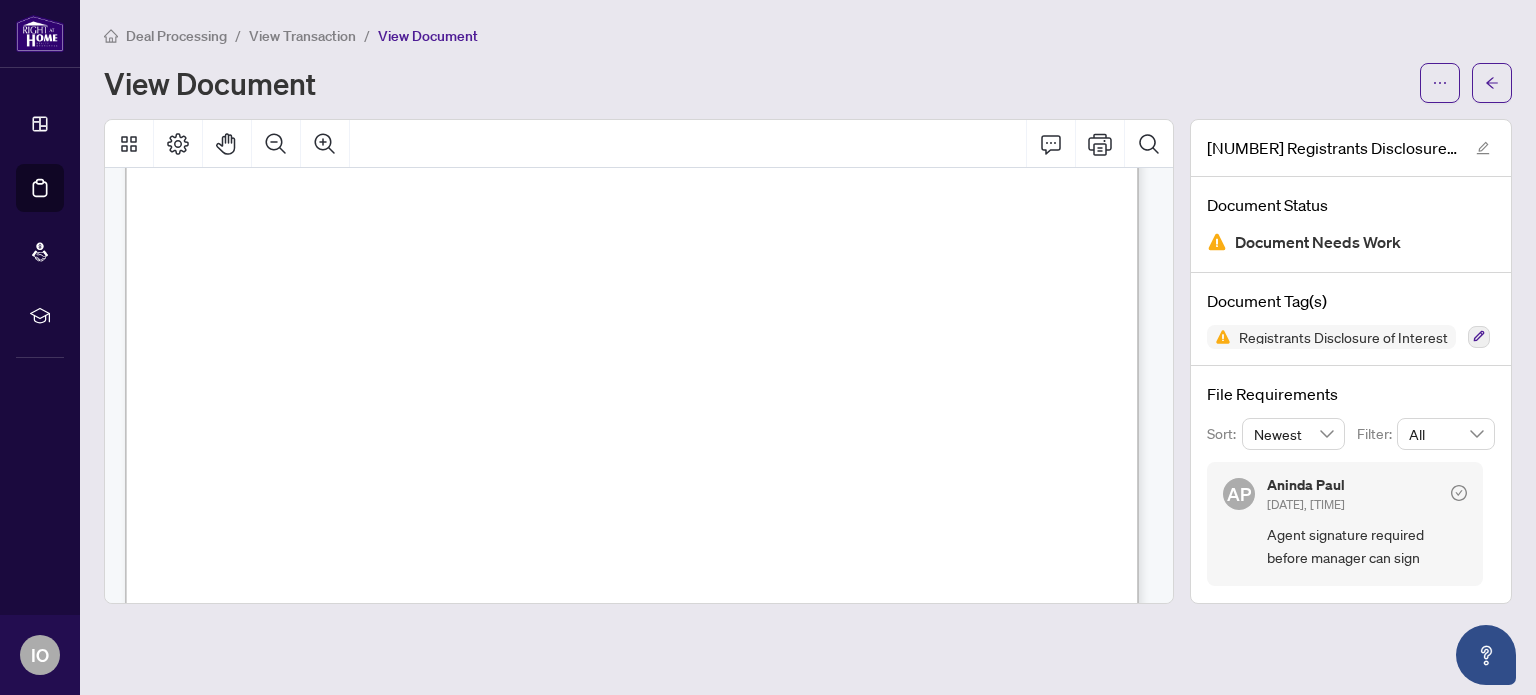 scroll, scrollTop: 100, scrollLeft: 0, axis: vertical 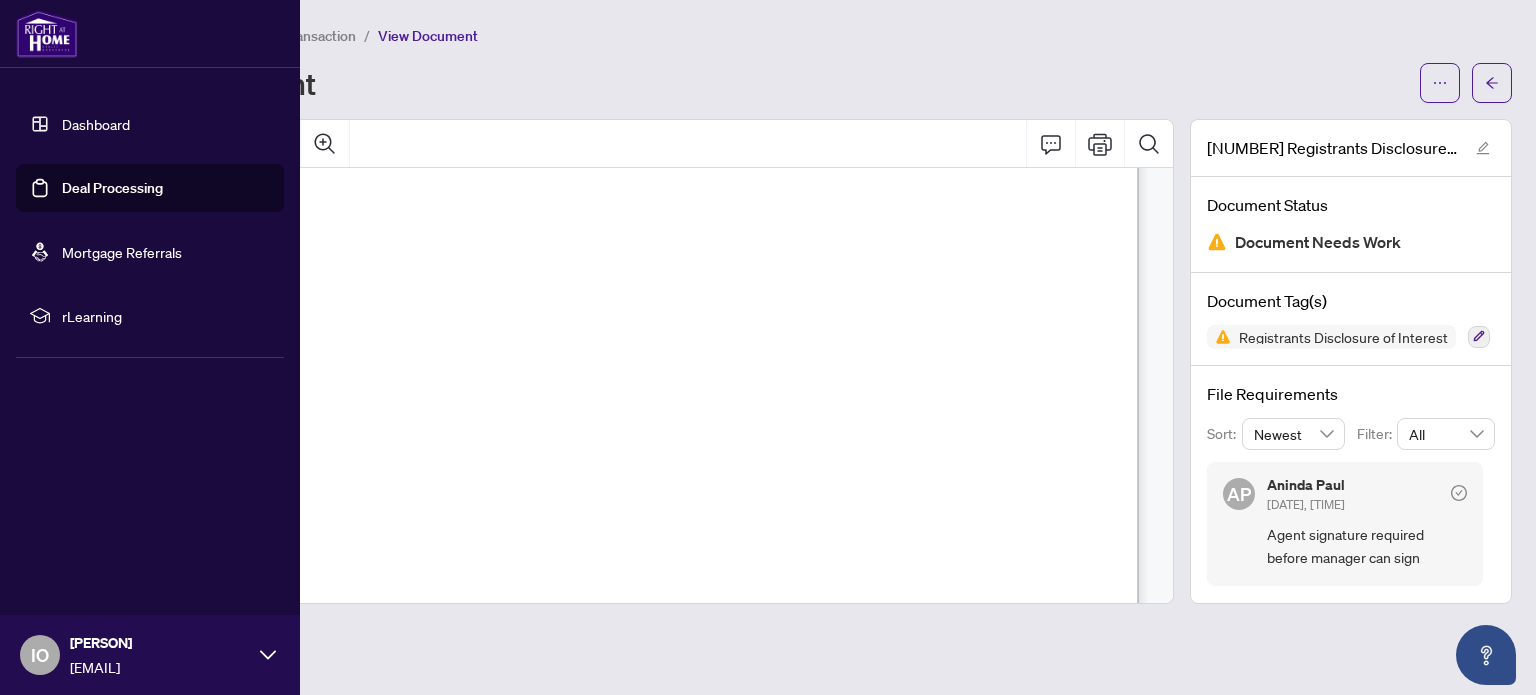 click on "Deal Processing" at bounding box center [112, 188] 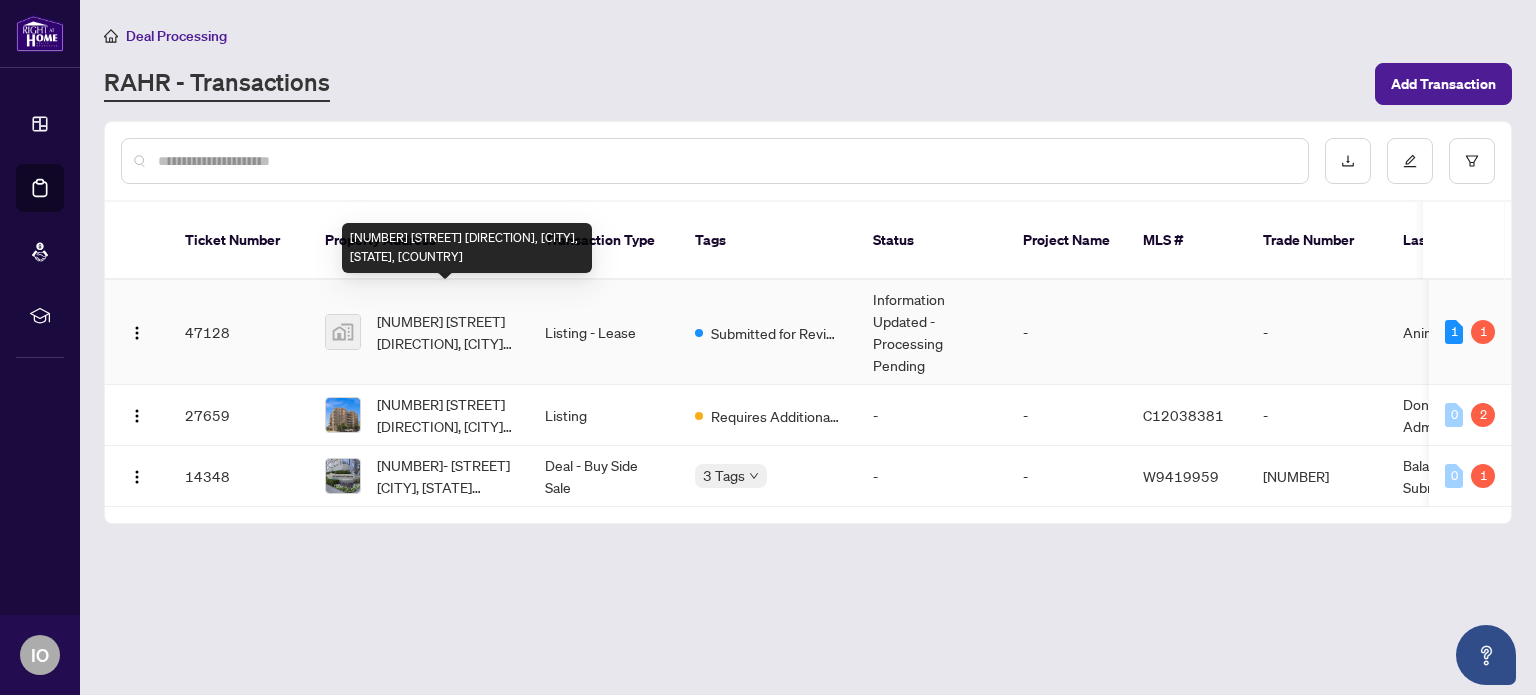 click on "[NUMBER] [STREET] [DIRECTION], [CITY], [STATE], [COUNTRY]" at bounding box center (445, 332) 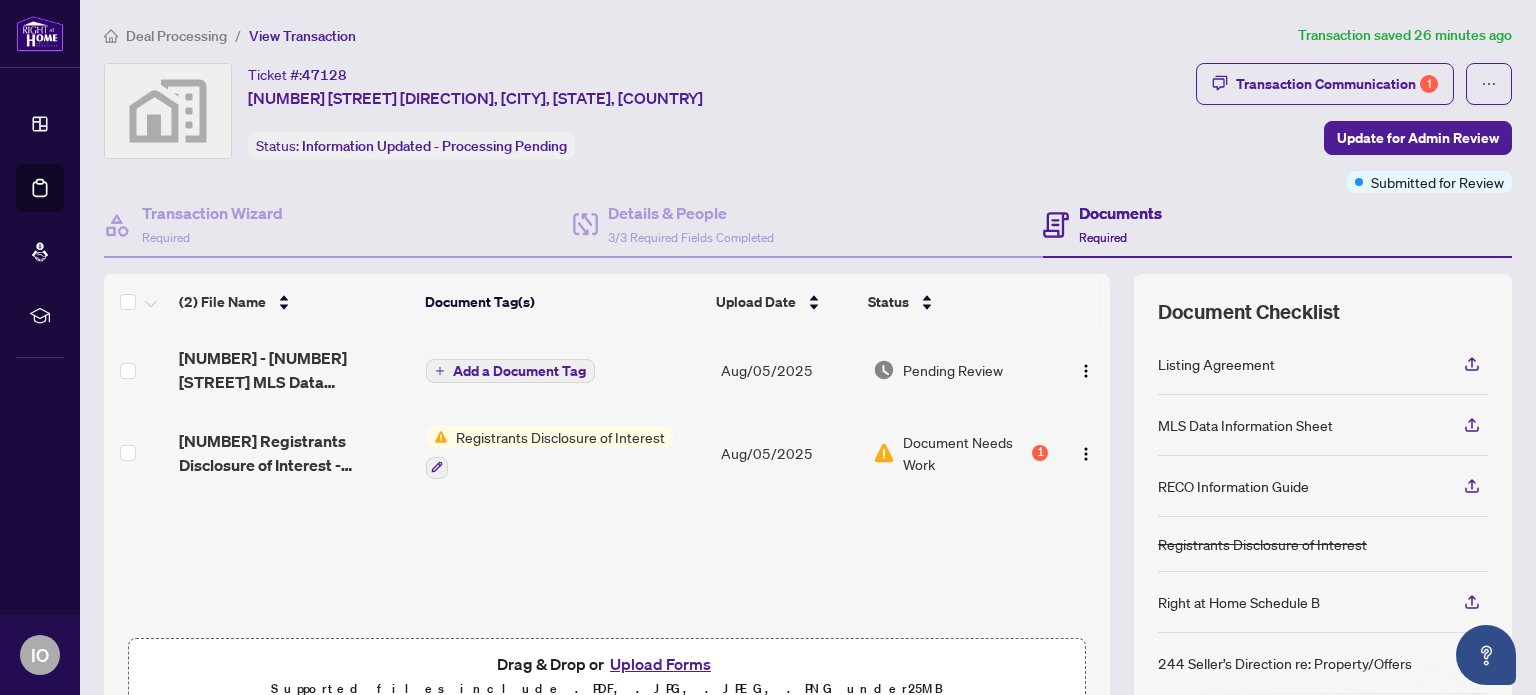 scroll, scrollTop: 0, scrollLeft: 0, axis: both 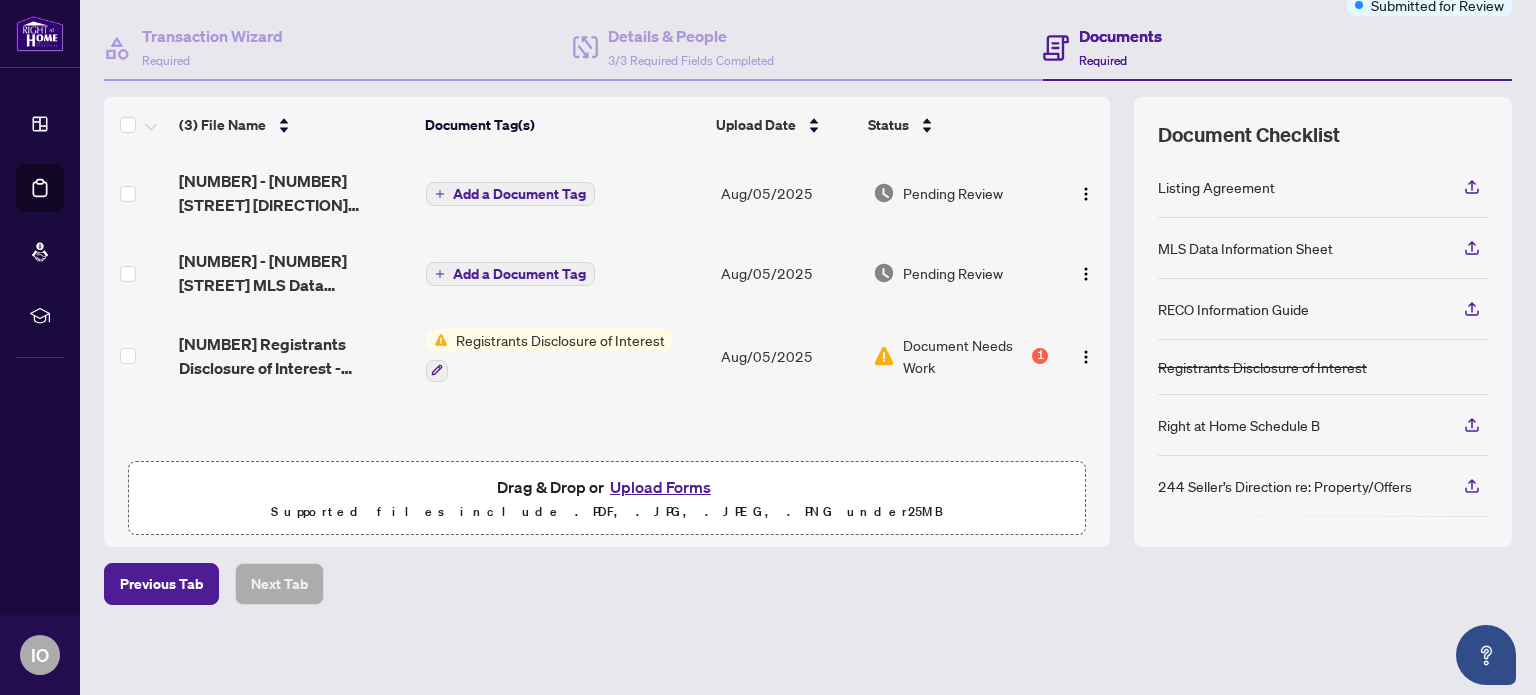 click on "Upload Forms" at bounding box center [660, 487] 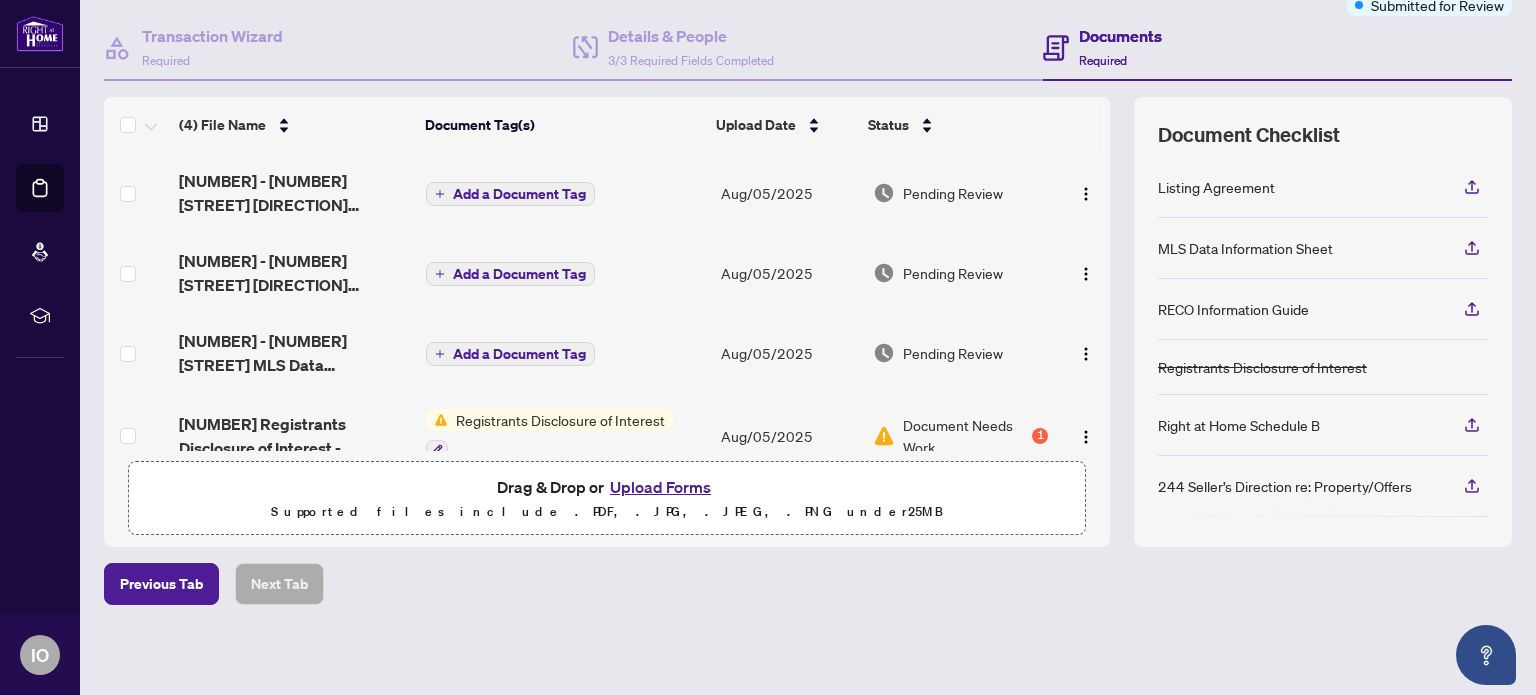 scroll, scrollTop: 0, scrollLeft: 0, axis: both 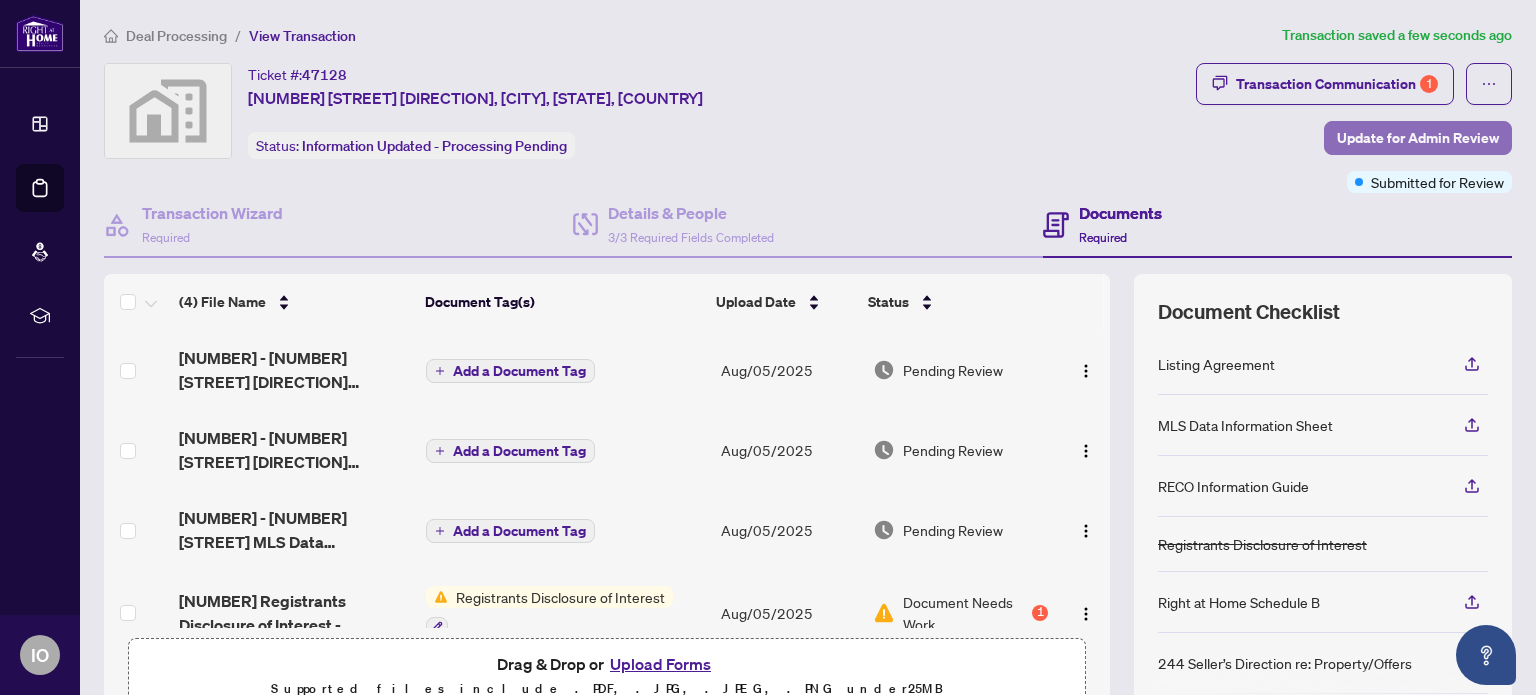click on "Update for Admin Review" at bounding box center (1418, 138) 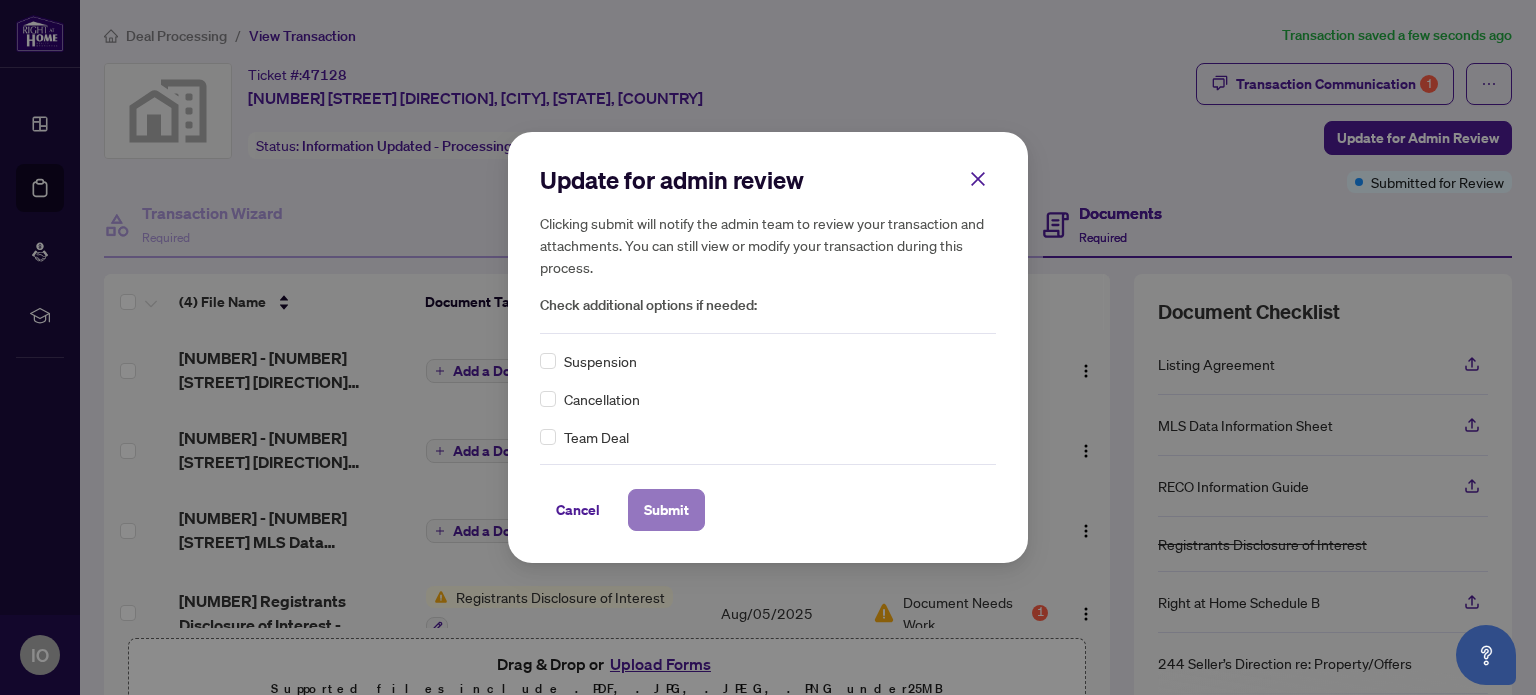 click on "Submit" at bounding box center [666, 510] 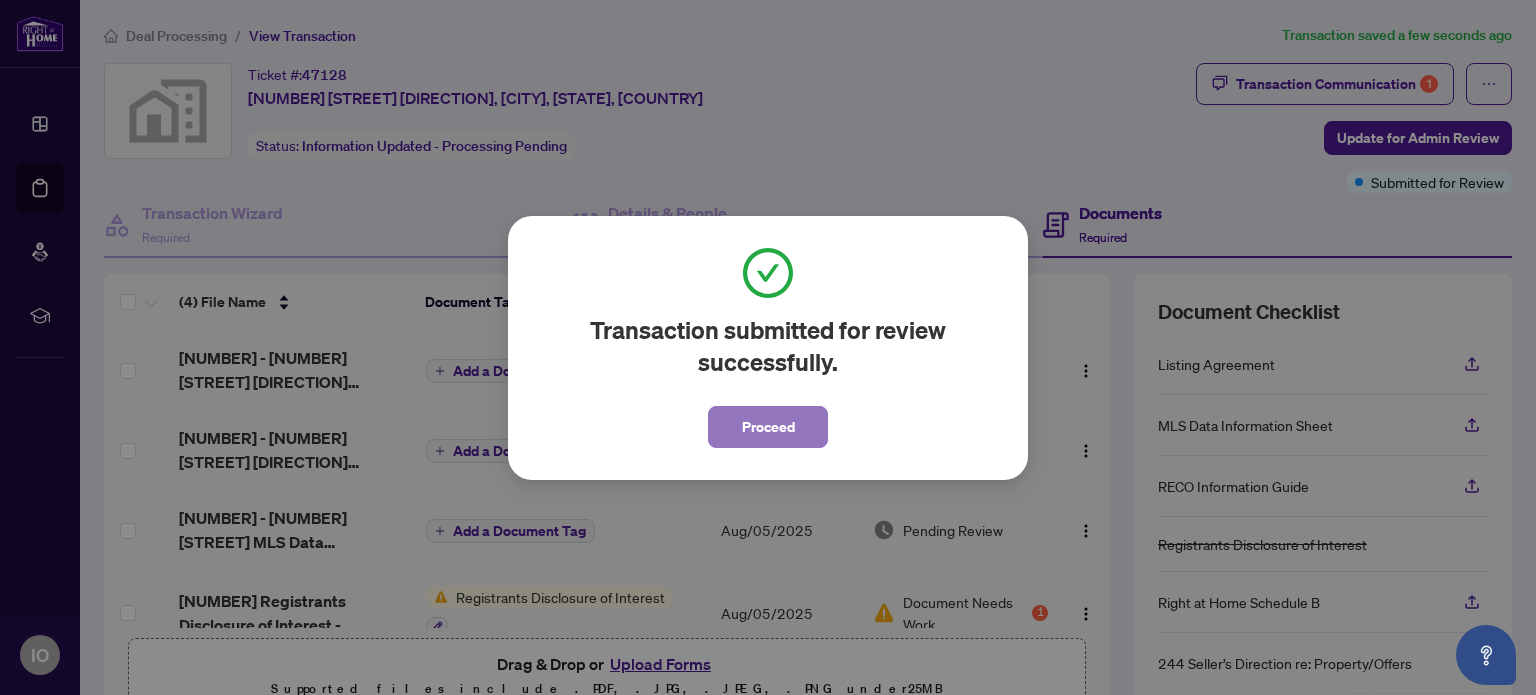 click on "Proceed" at bounding box center [768, 427] 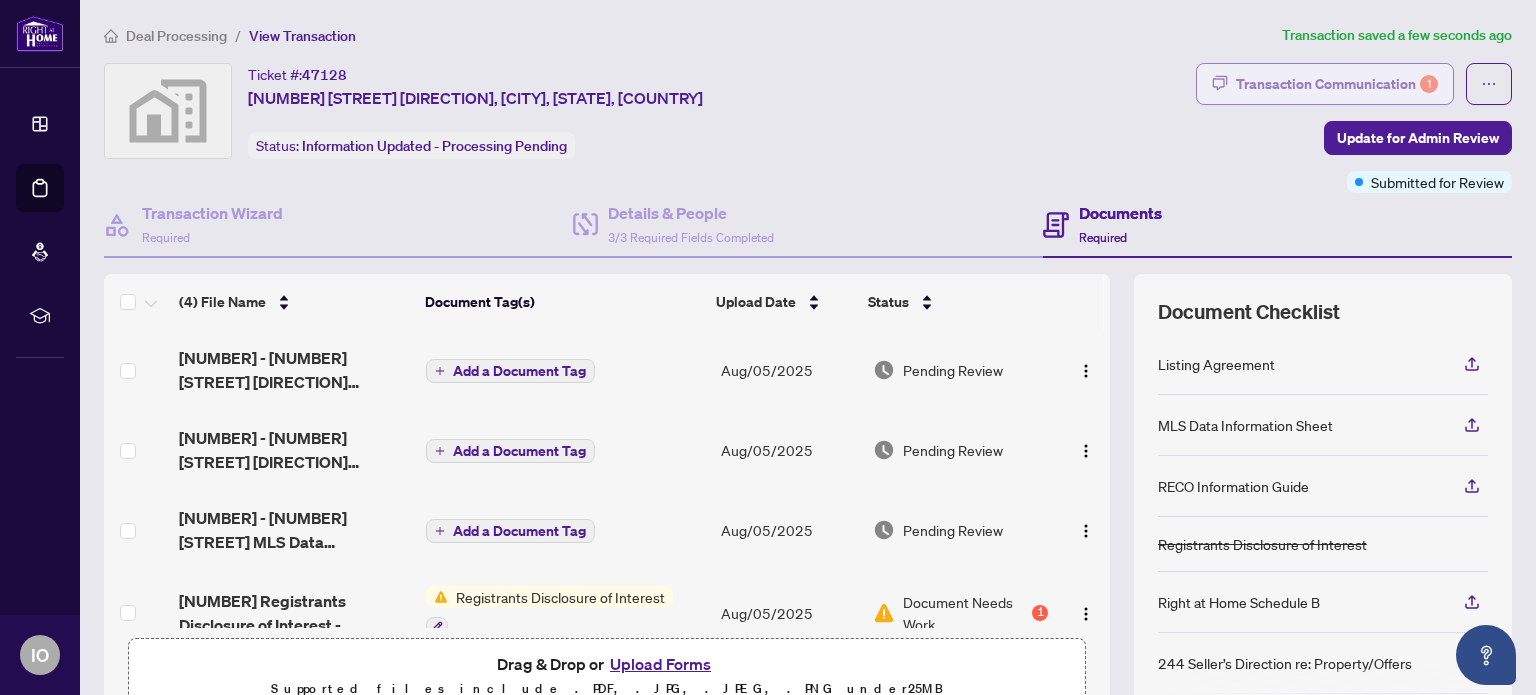 click on "Transaction Communication 1" at bounding box center [1337, 84] 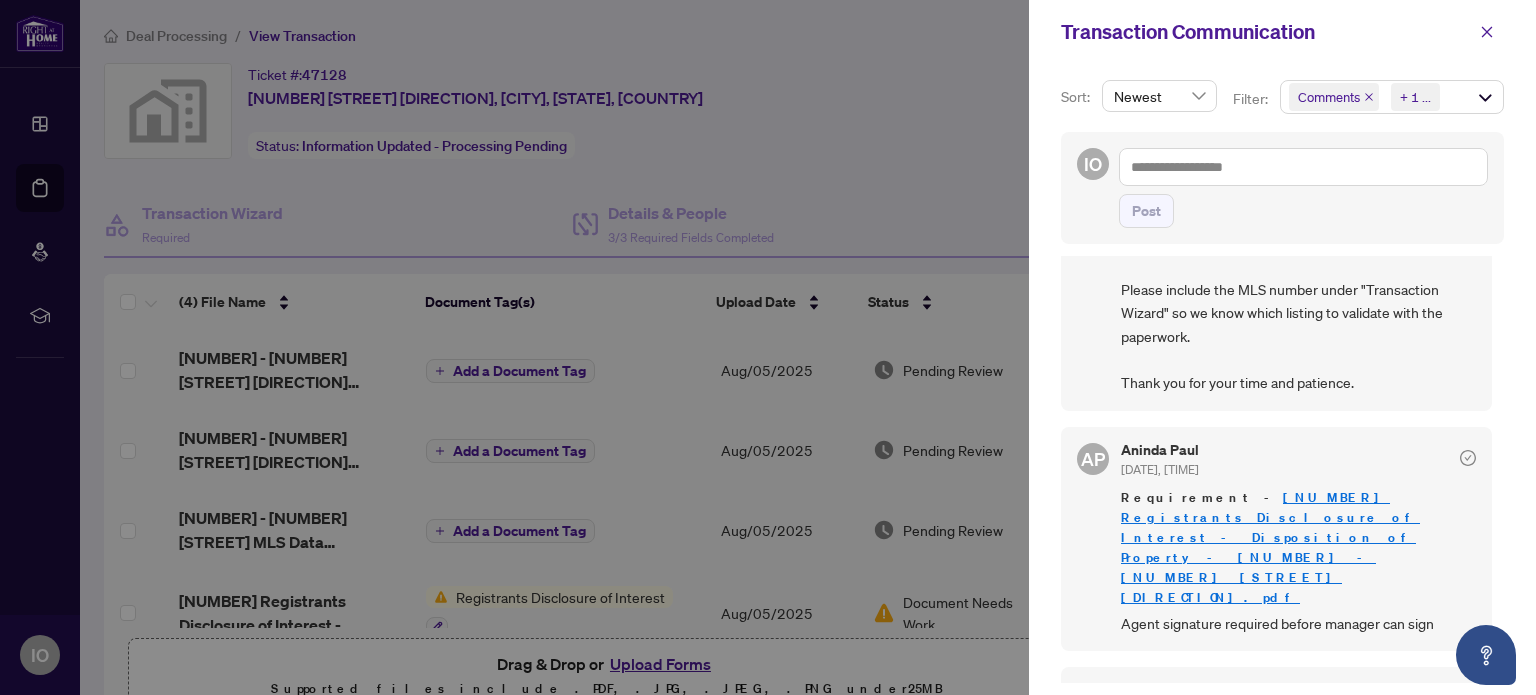 scroll, scrollTop: 0, scrollLeft: 0, axis: both 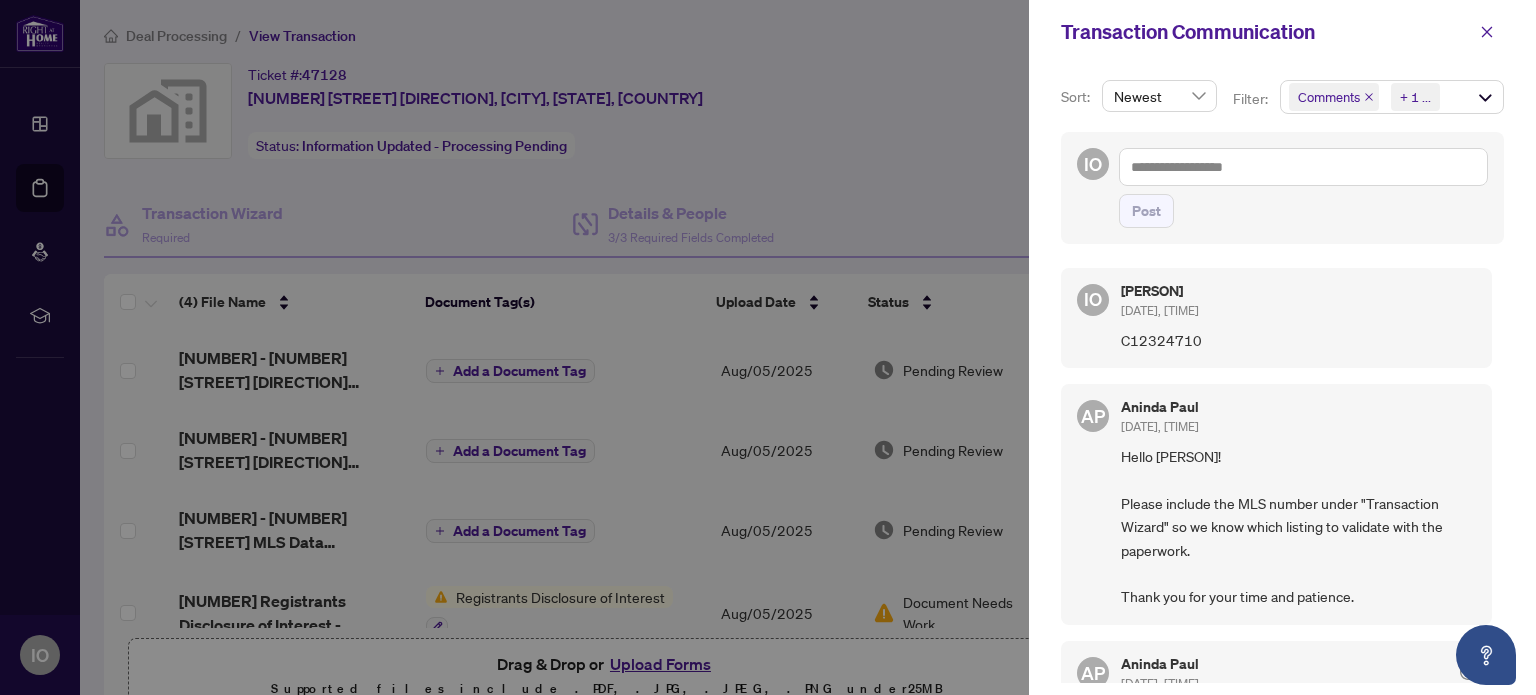 click at bounding box center (768, 347) 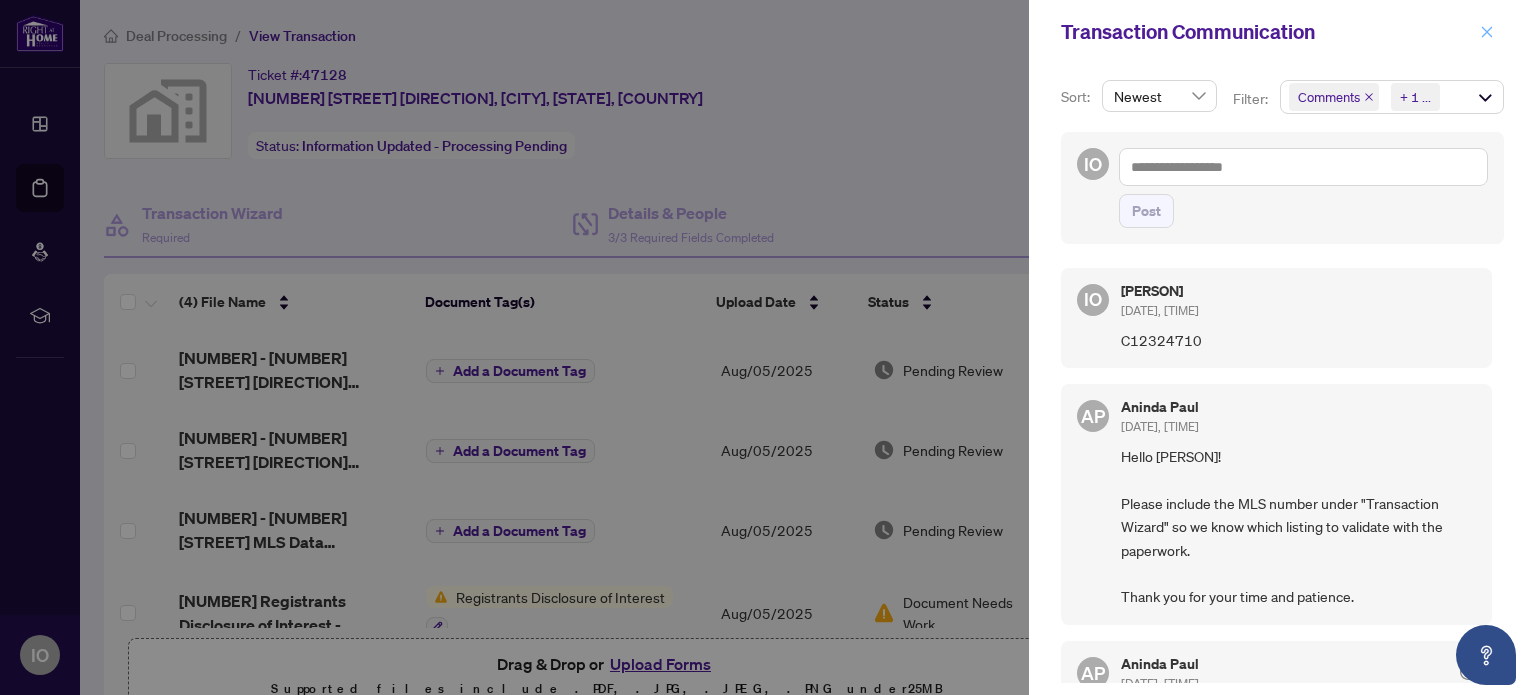 click at bounding box center [1487, 32] 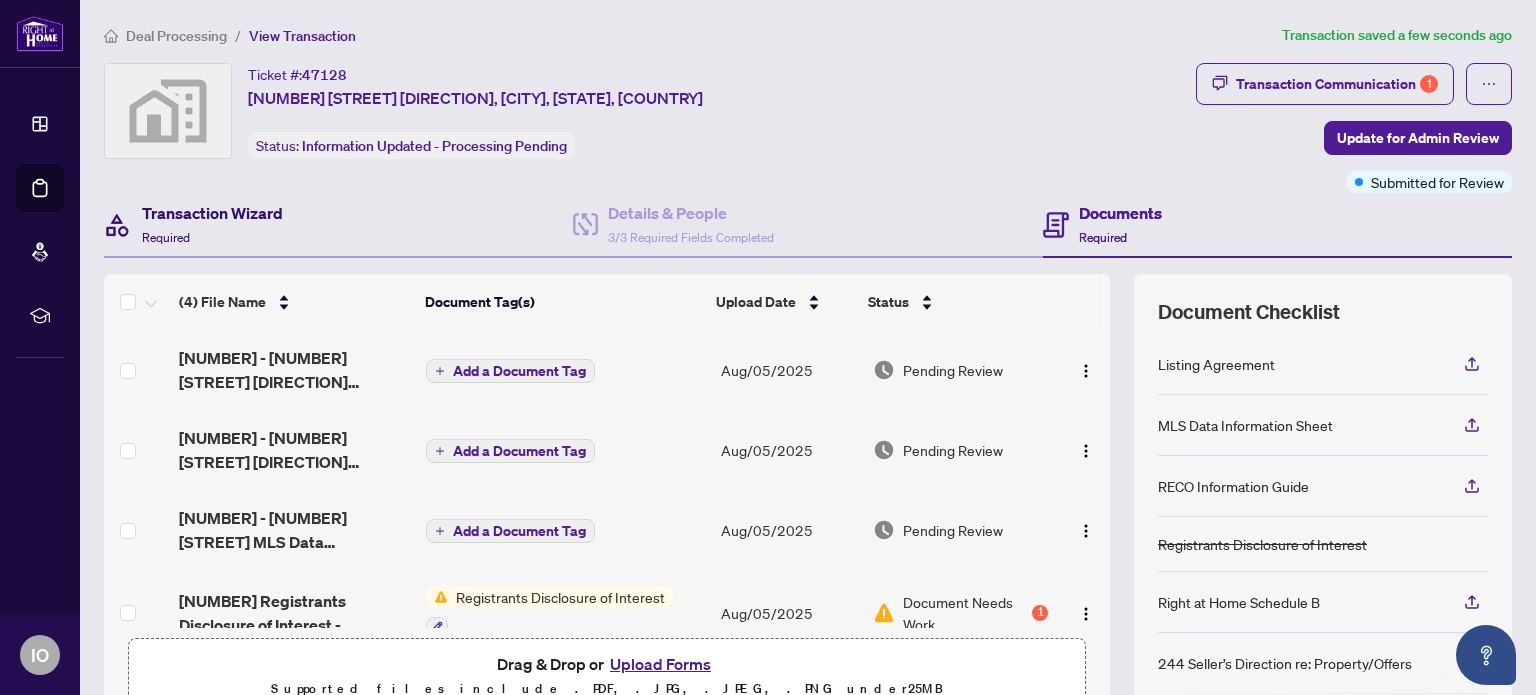 click on "Transaction Wizard" at bounding box center (212, 213) 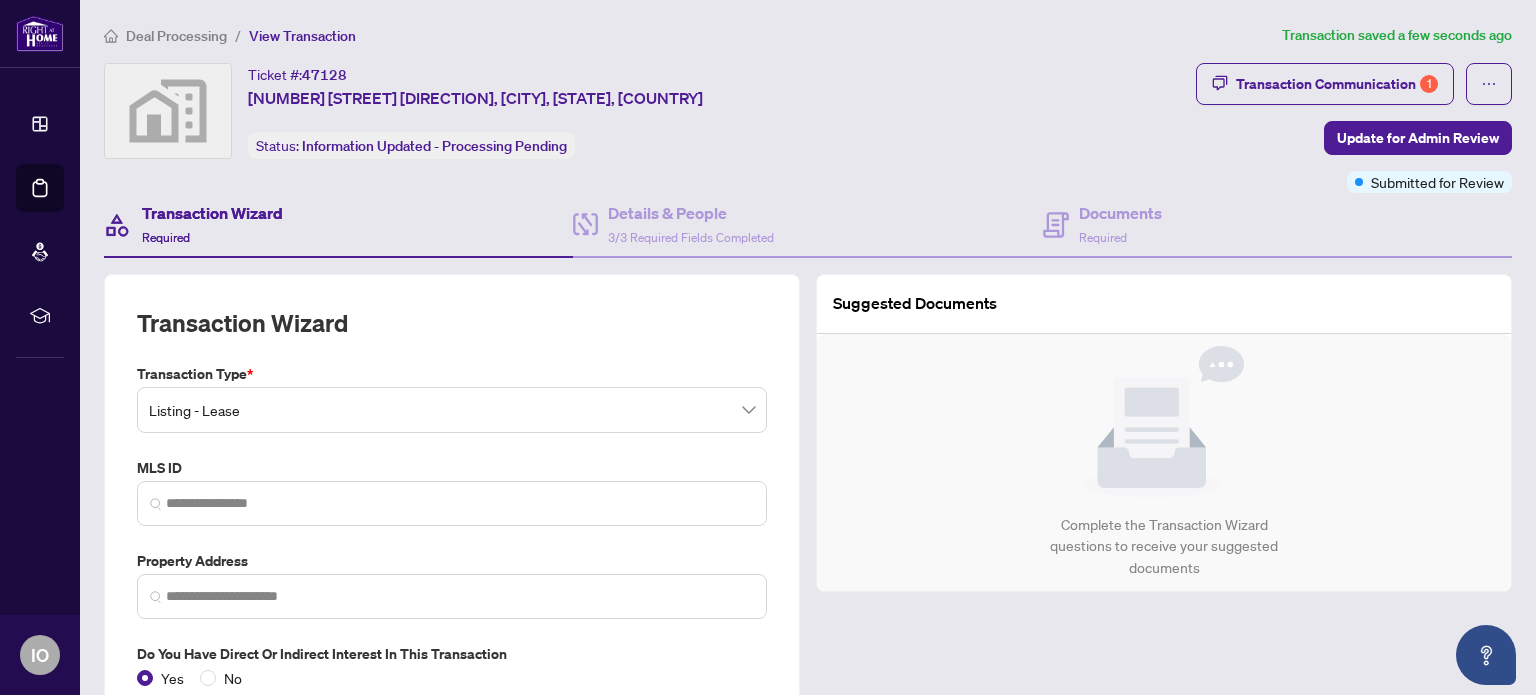 type on "**********" 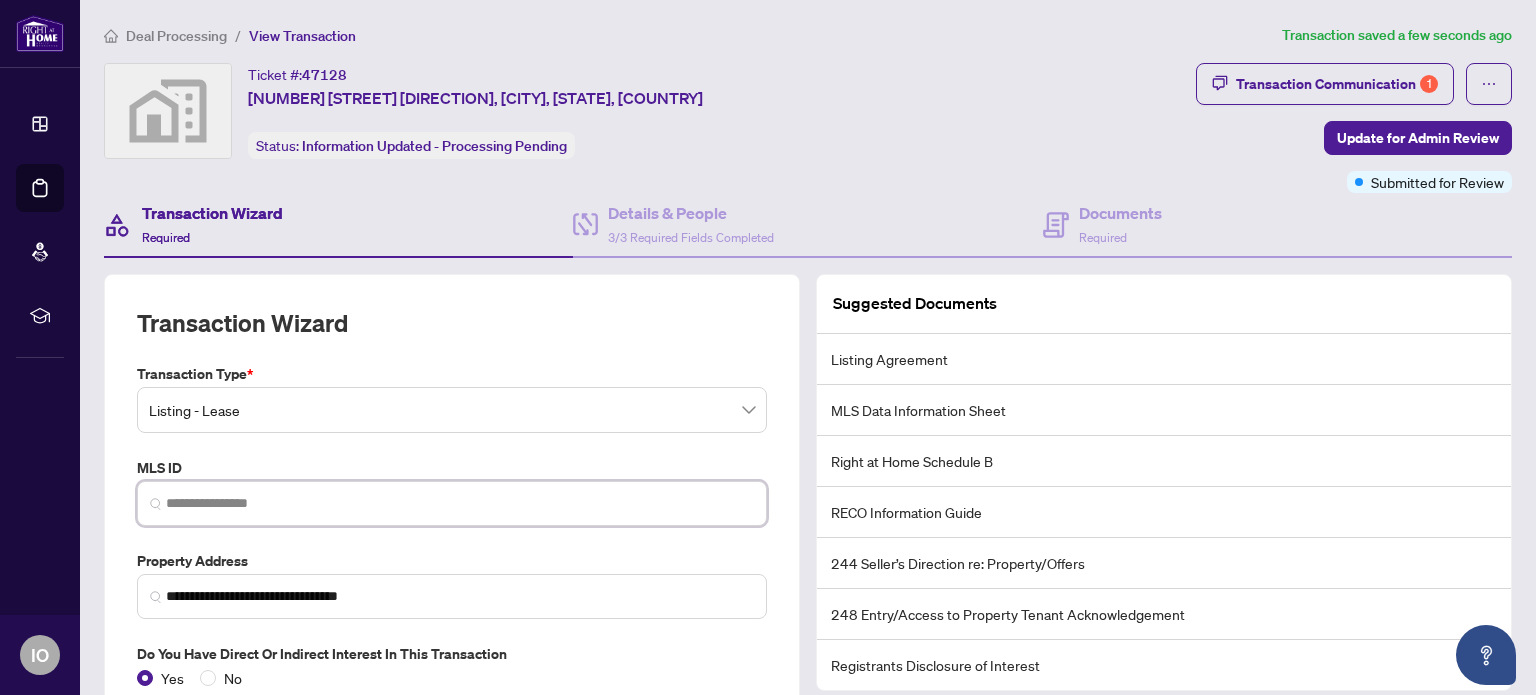 click at bounding box center (460, 503) 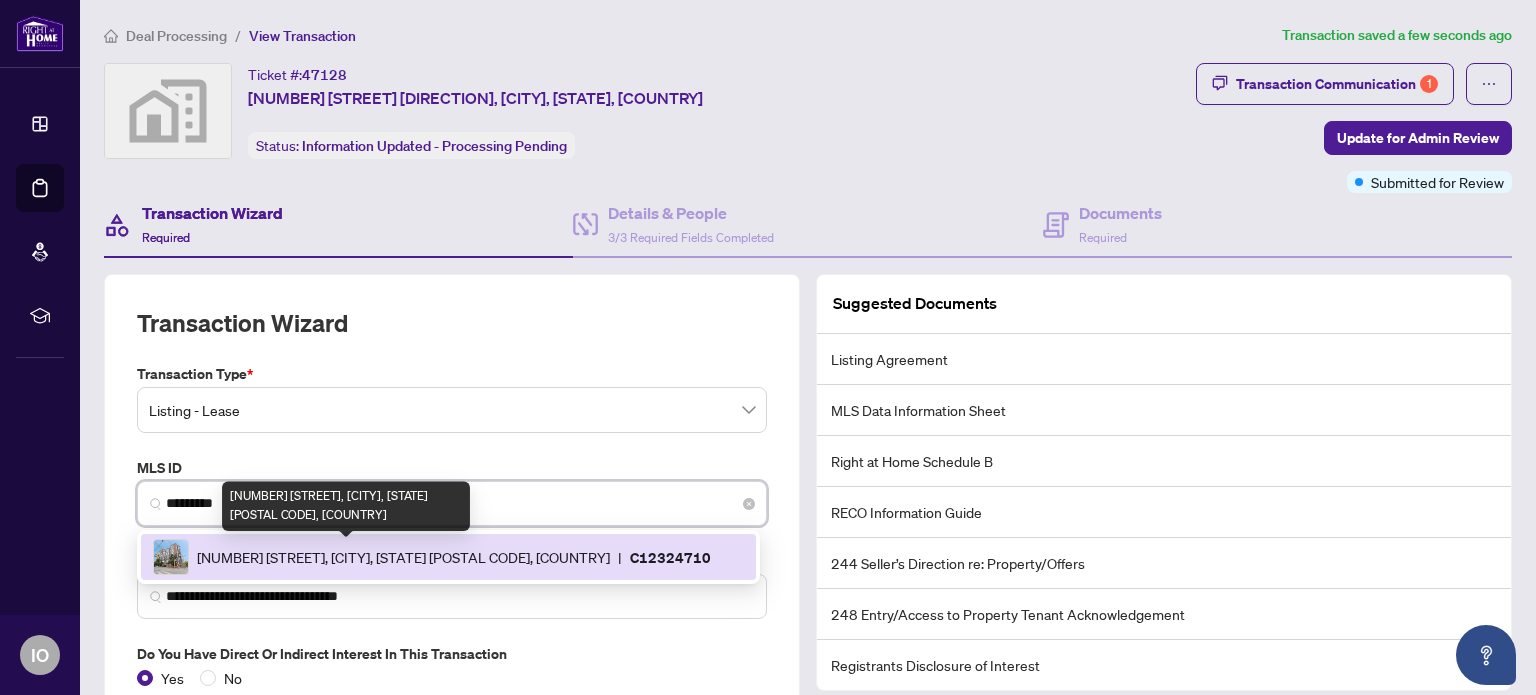click on "[NUMBER] [STREET], [CITY], [STATE] [POSTAL CODE], [COUNTRY]" at bounding box center (403, 557) 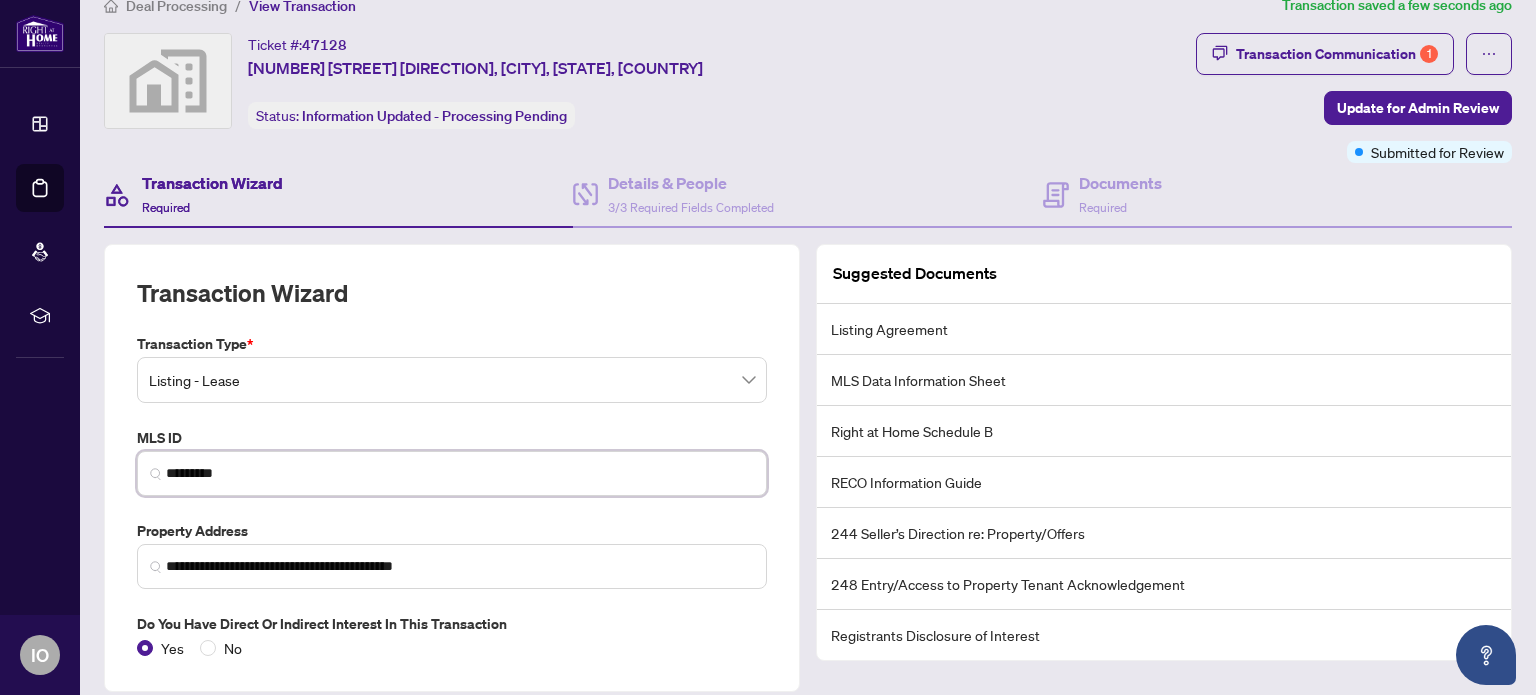 scroll, scrollTop: 0, scrollLeft: 0, axis: both 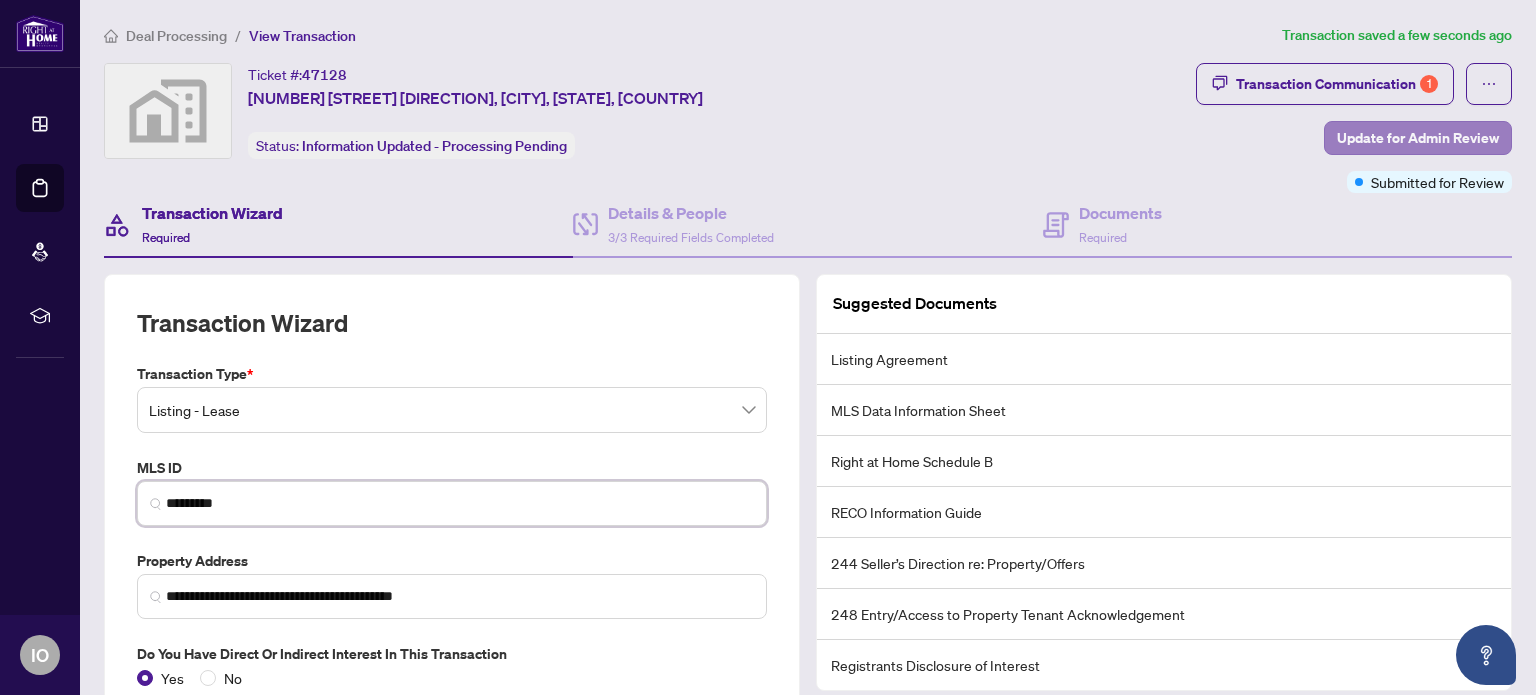 type on "*********" 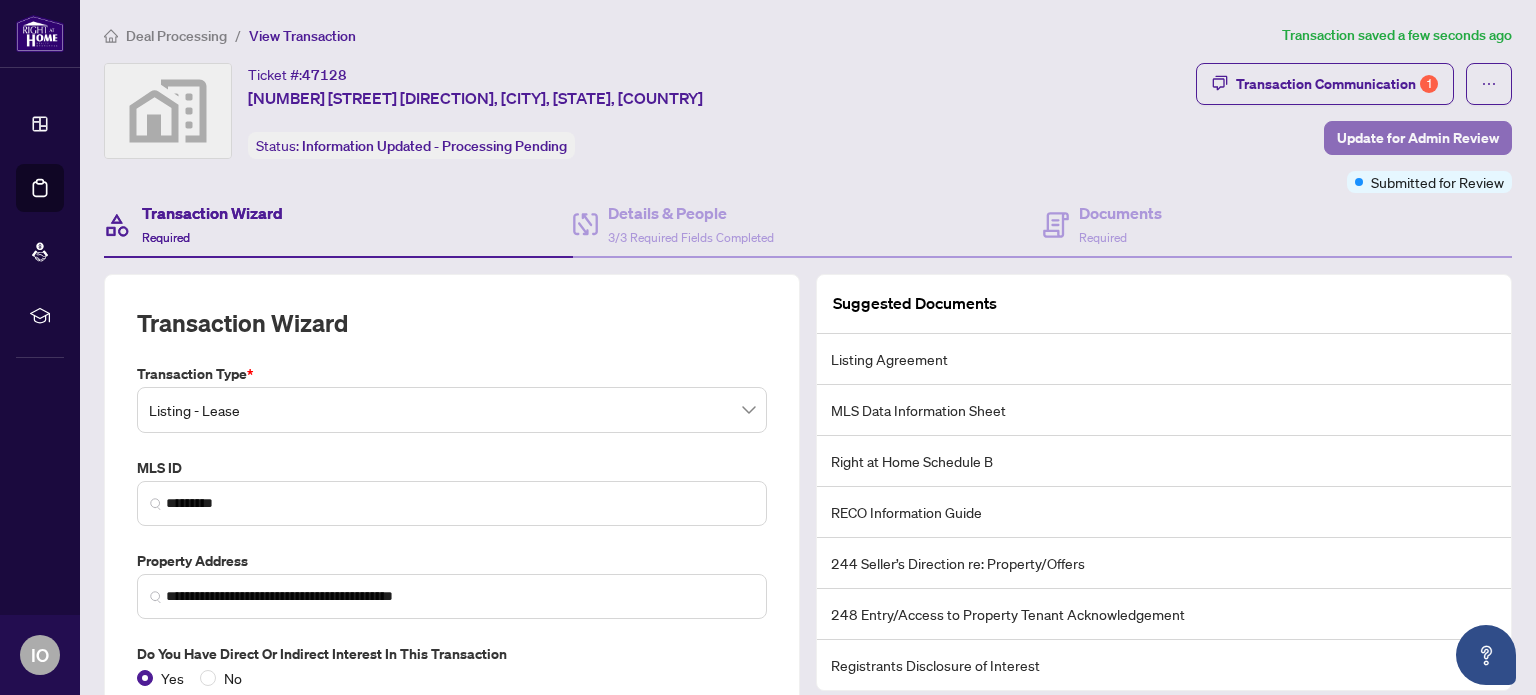 click on "Update for Admin Review" at bounding box center [1418, 138] 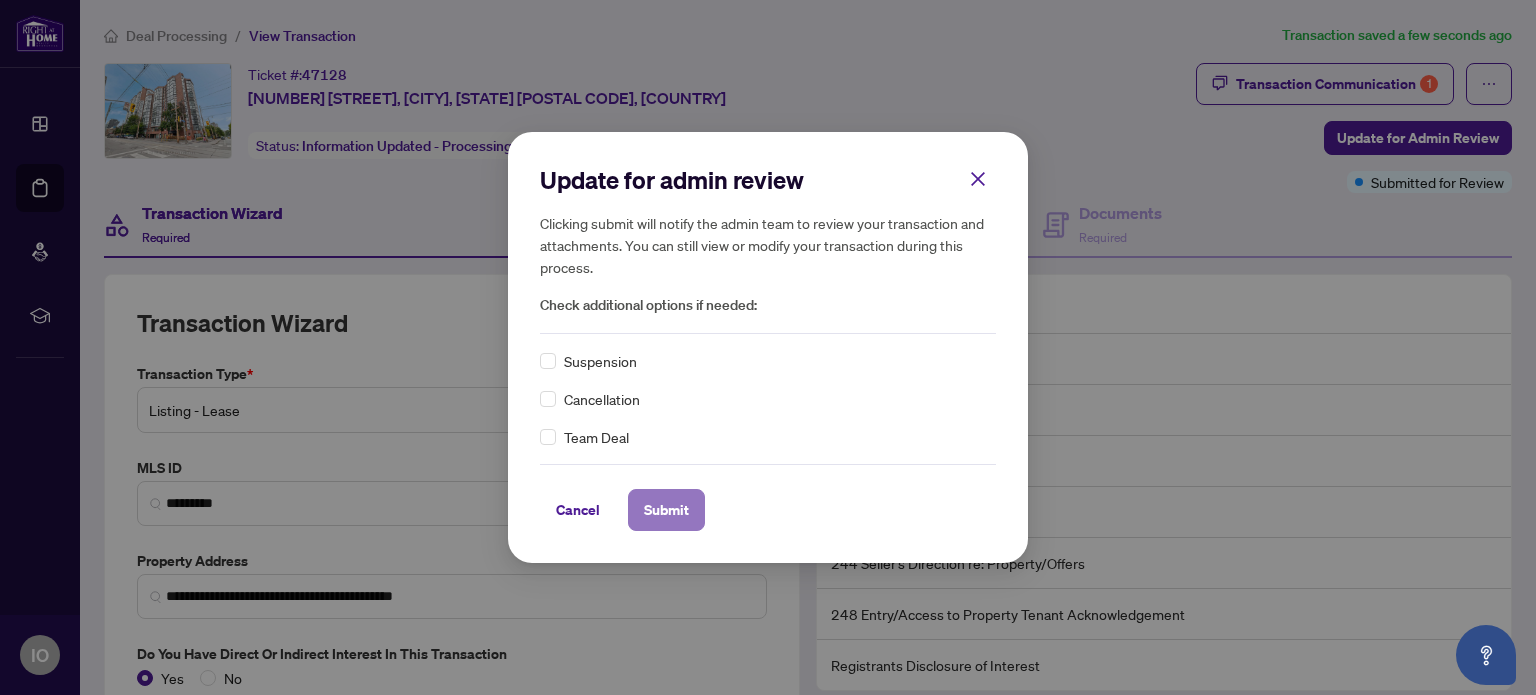 click on "Submit" at bounding box center (666, 510) 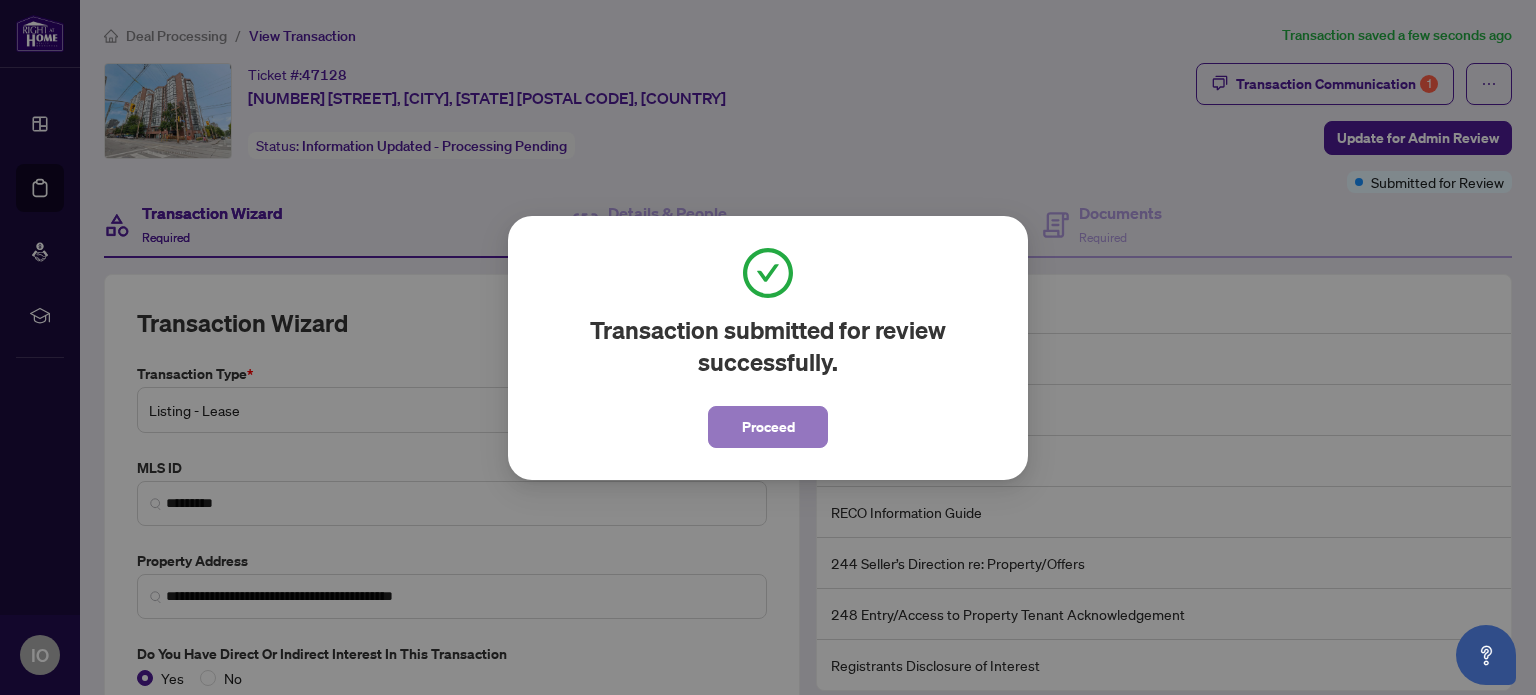 click on "Proceed" at bounding box center [768, 427] 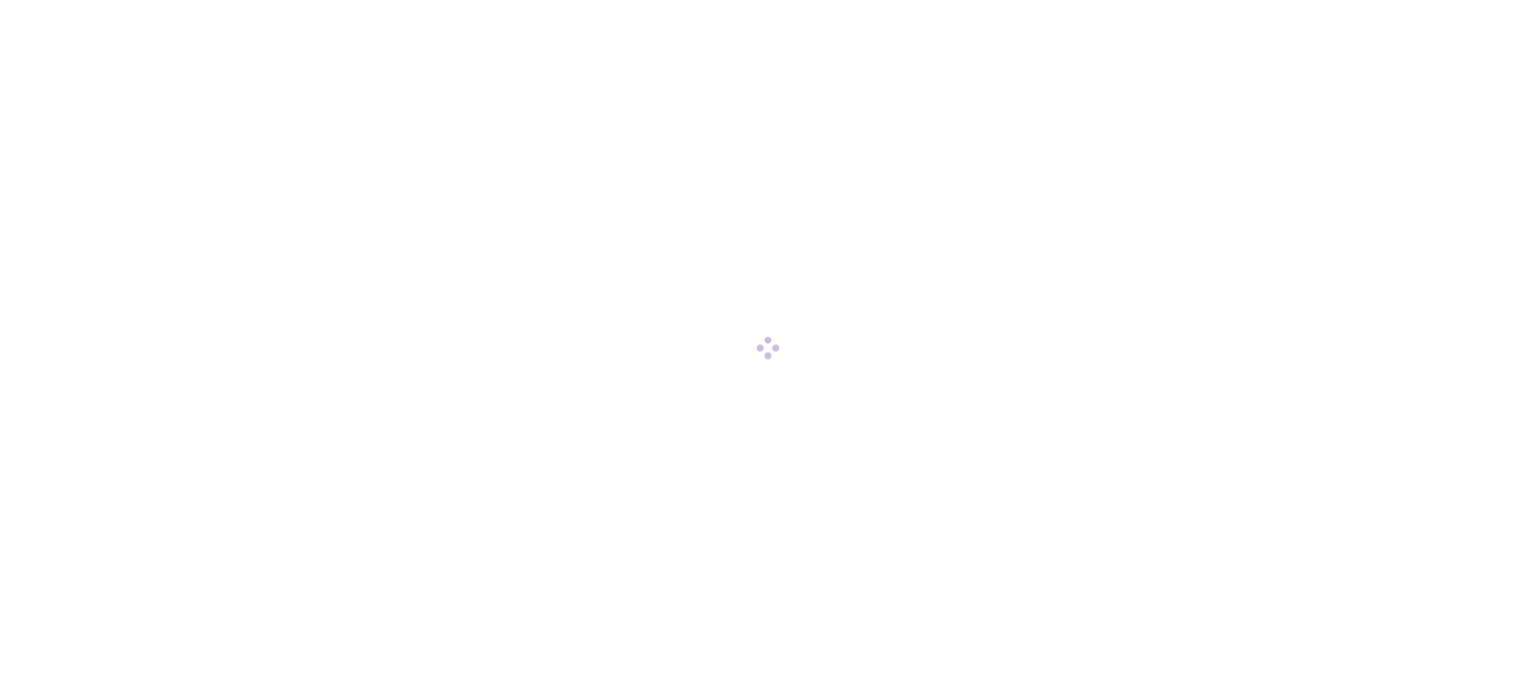 scroll, scrollTop: 0, scrollLeft: 0, axis: both 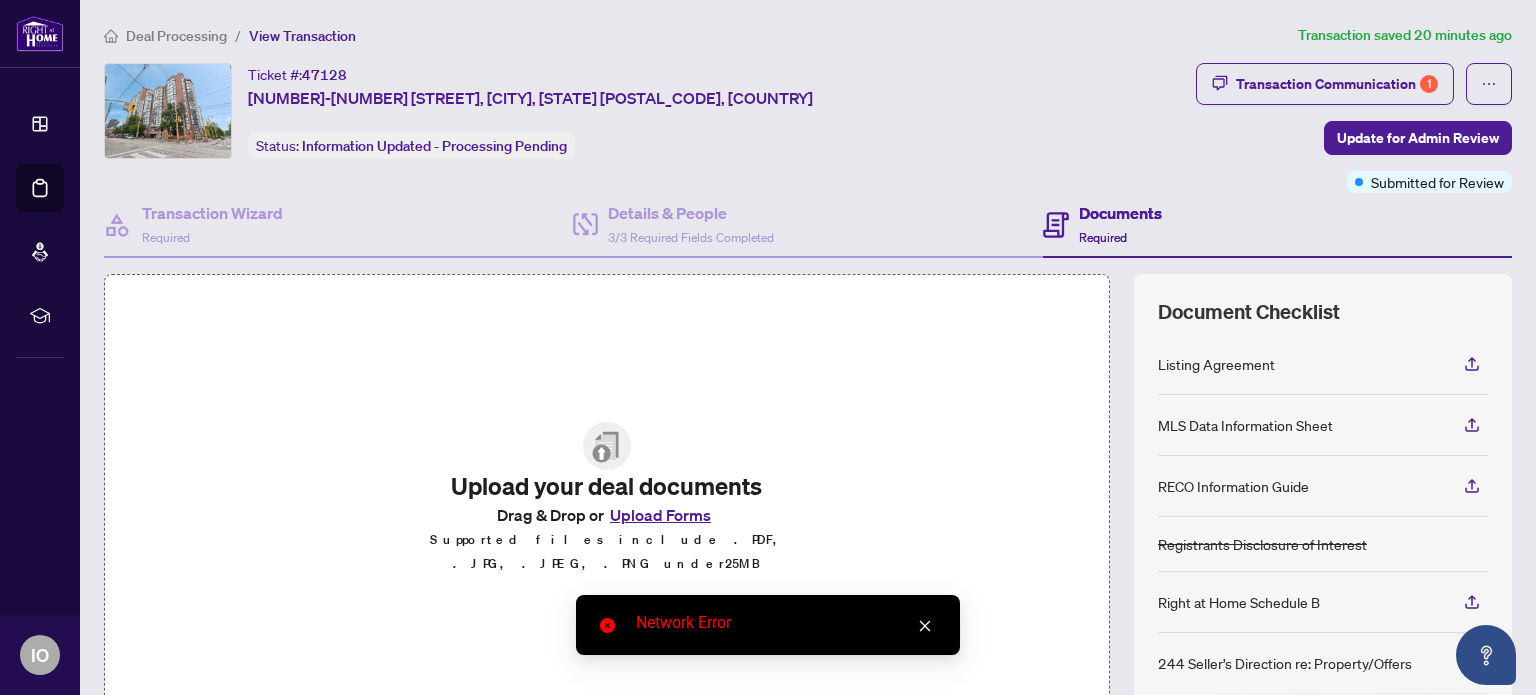 click on "Required" at bounding box center [1103, 237] 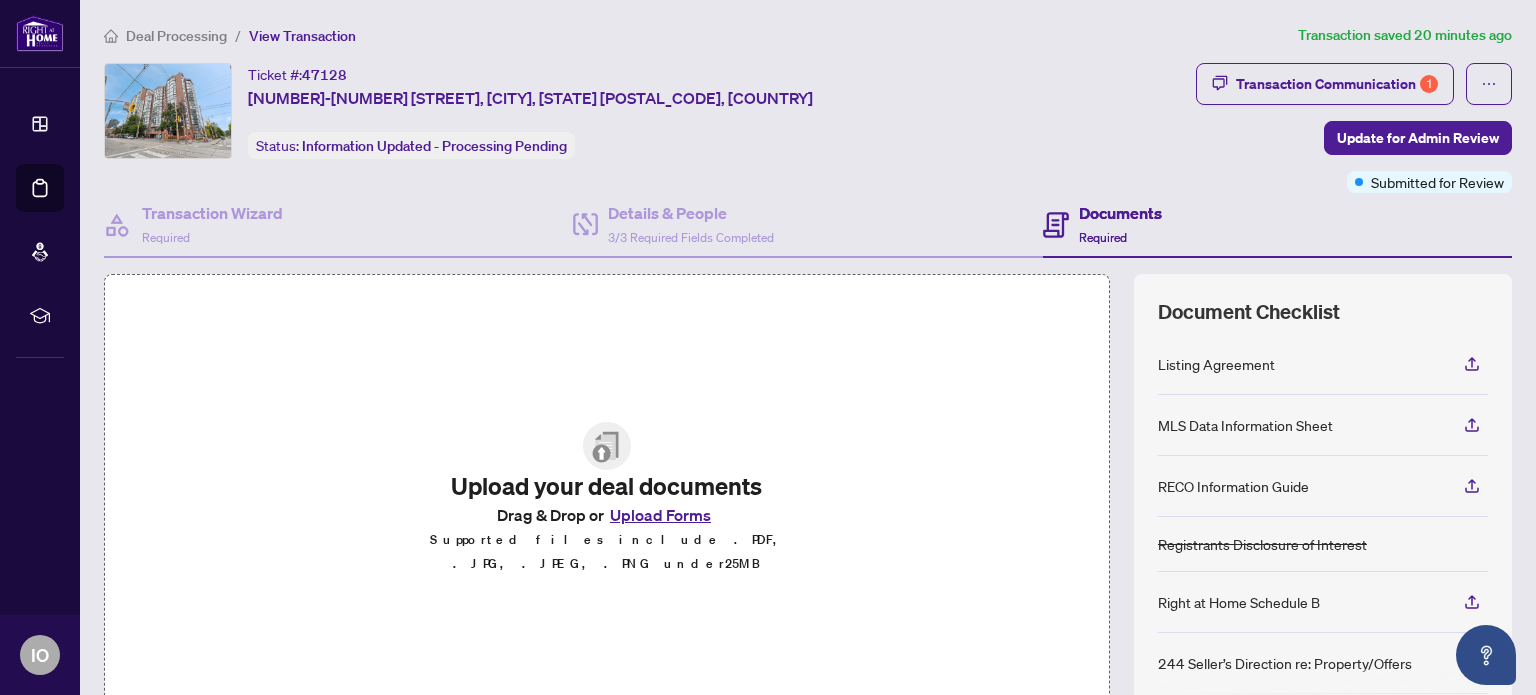 click on "Documents" at bounding box center (1120, 213) 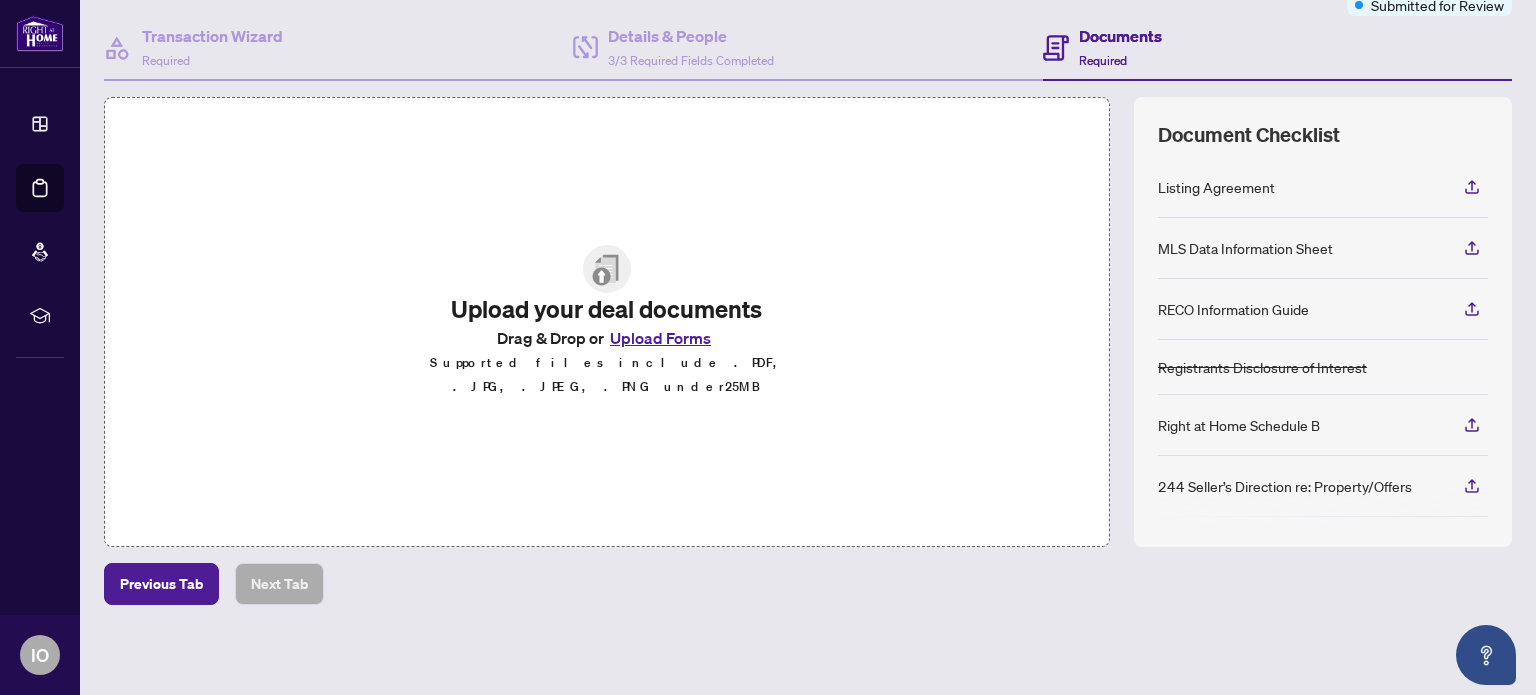 click on "Upload Forms" at bounding box center [660, 338] 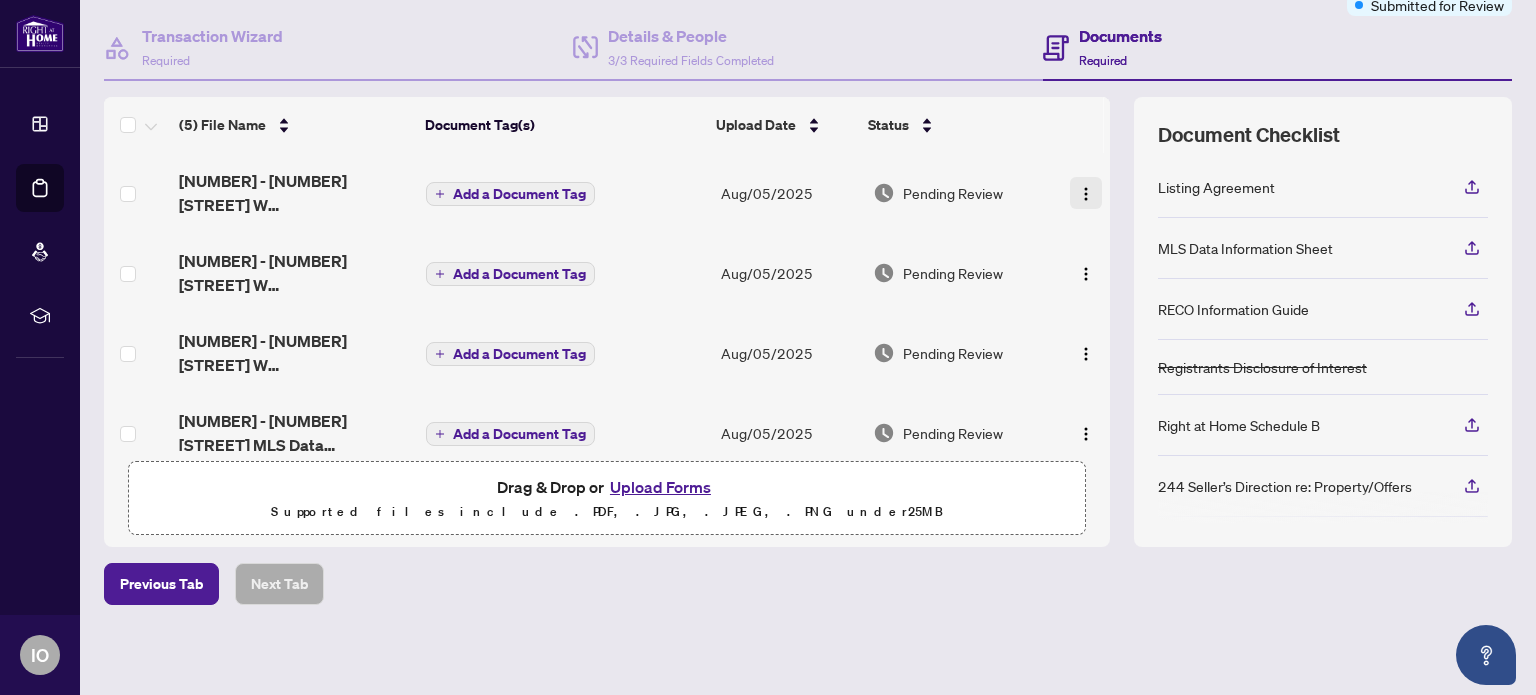 click at bounding box center (1086, 194) 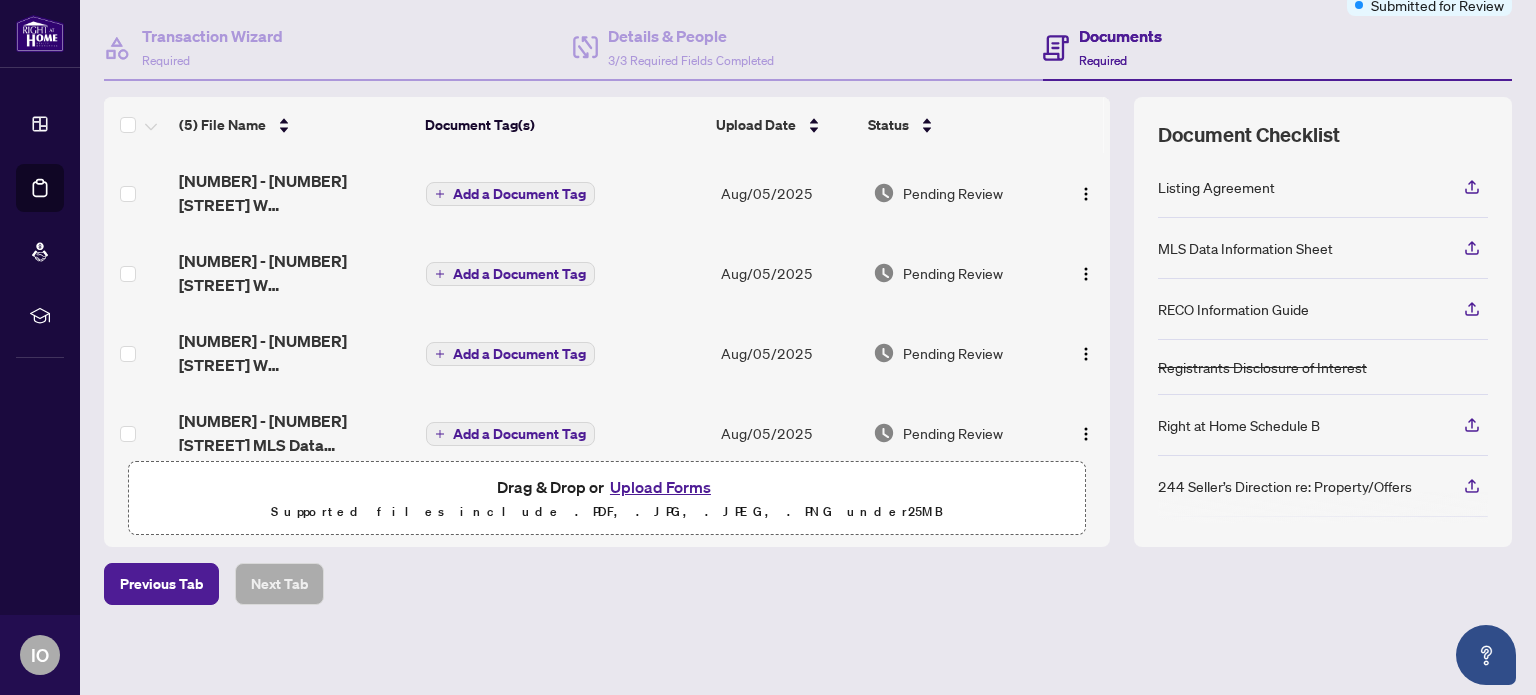 click on "Deal Processing / View Transaction Transaction saved   a few seconds ago Ticket #:  47128 508-725 King St, Toronto, Ontario M5V 2W9, Canada Status:   Information Updated - Processing Pending Transaction Communication 1 Update for Admin Review Submitted for Review Transaction Wizard Required Details & People 3/3 Required Fields Completed Documents Required (5) File Name Document Tag(s) Upload Date Status             508 - 725 King St W 161_Registrants_Disclosure_of_Interest_-_Disposition_of_Property_-_Signed.pdf Add a Document Tag Aug/05/2025 Pending Review 508 - 725 King St W 161_Registrants_Disclosure_of_Interest_-_Disposition_of_Property_-_Signed.pdf Add a Document Tag Aug/05/2025 Pending Review 508 - 725 King St W 161_Registrants_Disclosure_of_Interest_-_Disposition_of_Property_-_Signed.pdf Add a Document Tag Aug/05/2025 Pending Review 508 - 725 King St   MLS Data Information Form.pdf Add a Document Tag Aug/05/2025 Pending Review Registrants Disclosure of Interest Aug/05/2025 Document Needs Work 1" at bounding box center (808, 261) 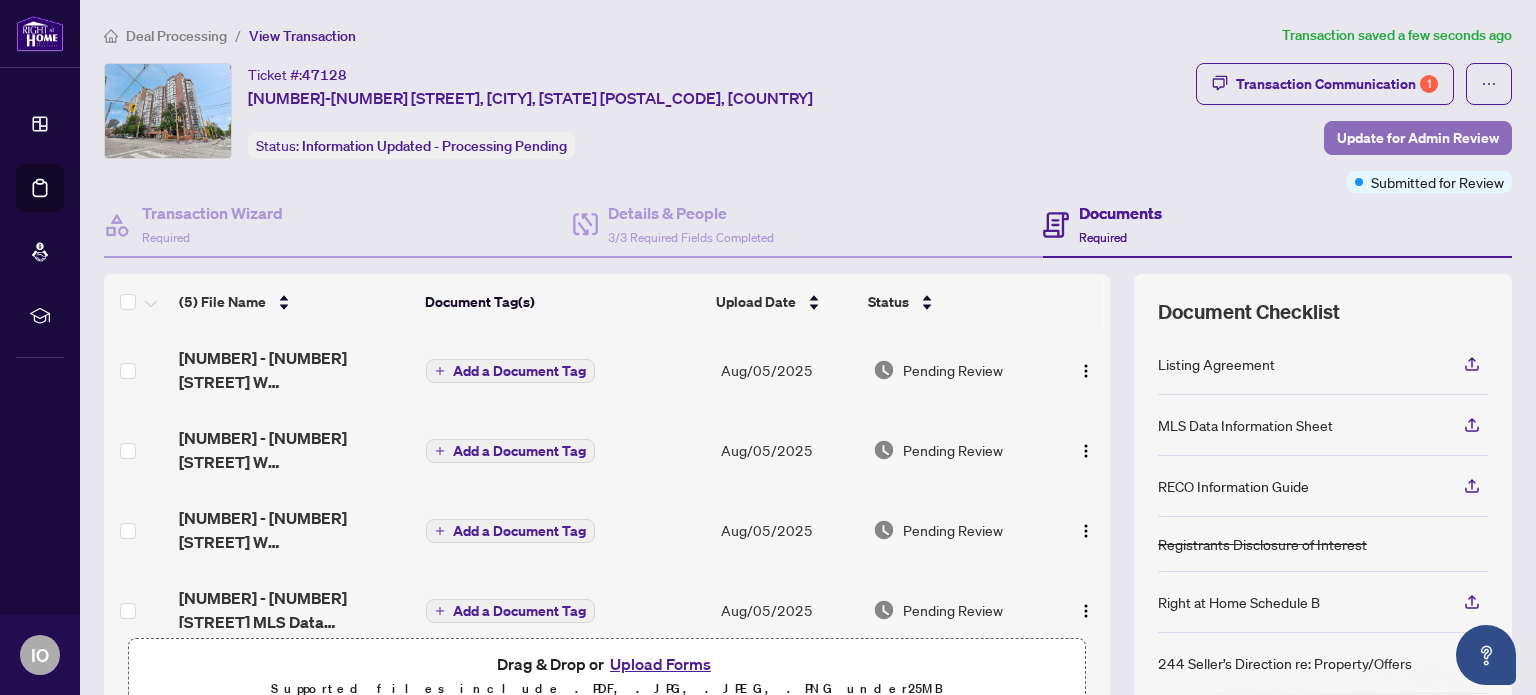 click on "Update for Admin Review" at bounding box center (1418, 138) 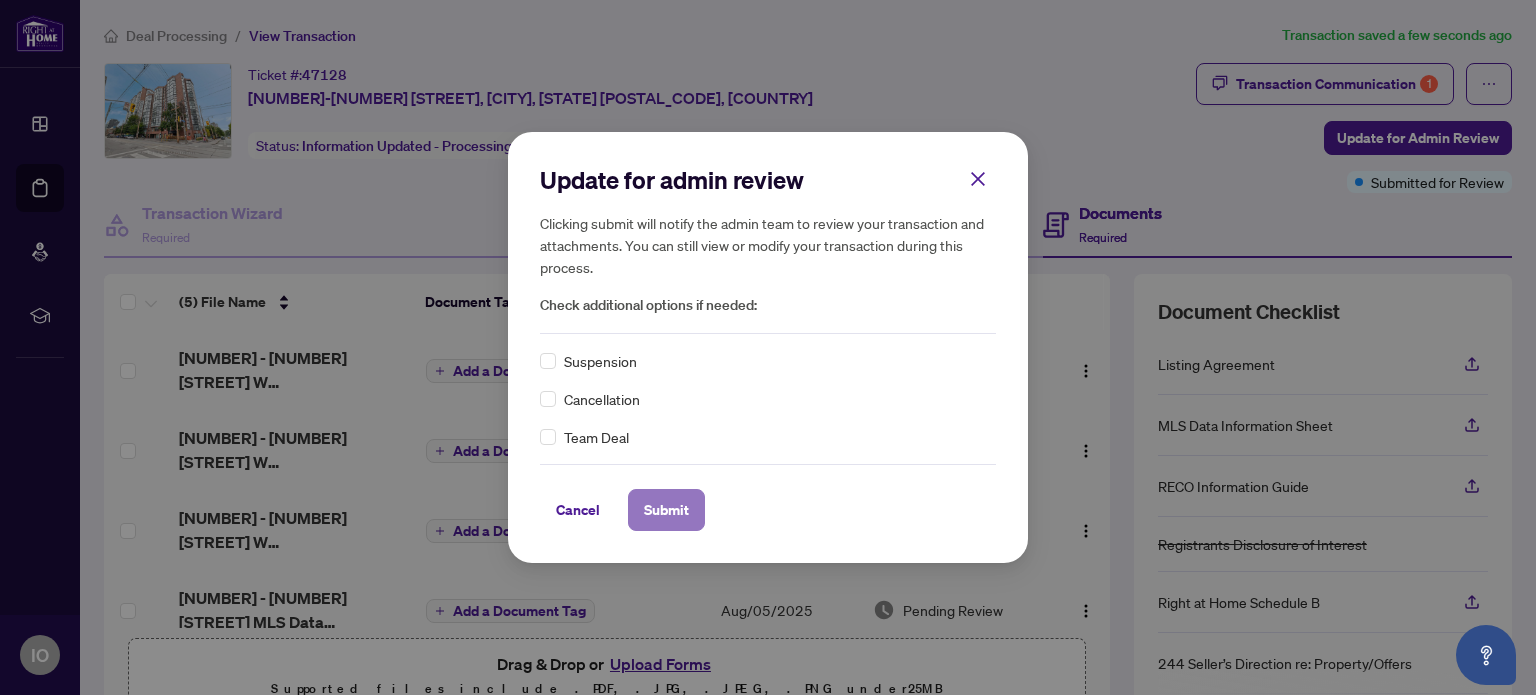 click on "Submit" at bounding box center [666, 510] 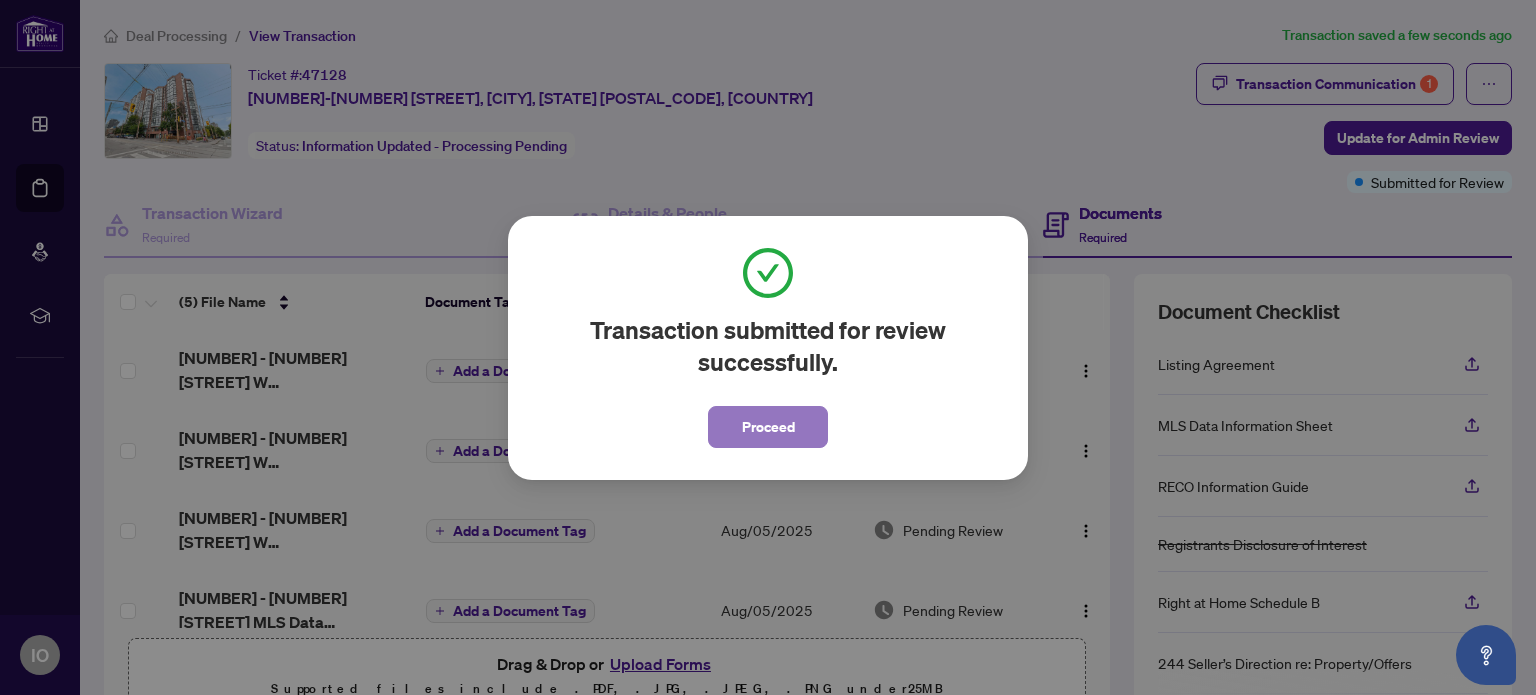 click on "Proceed" at bounding box center (768, 427) 